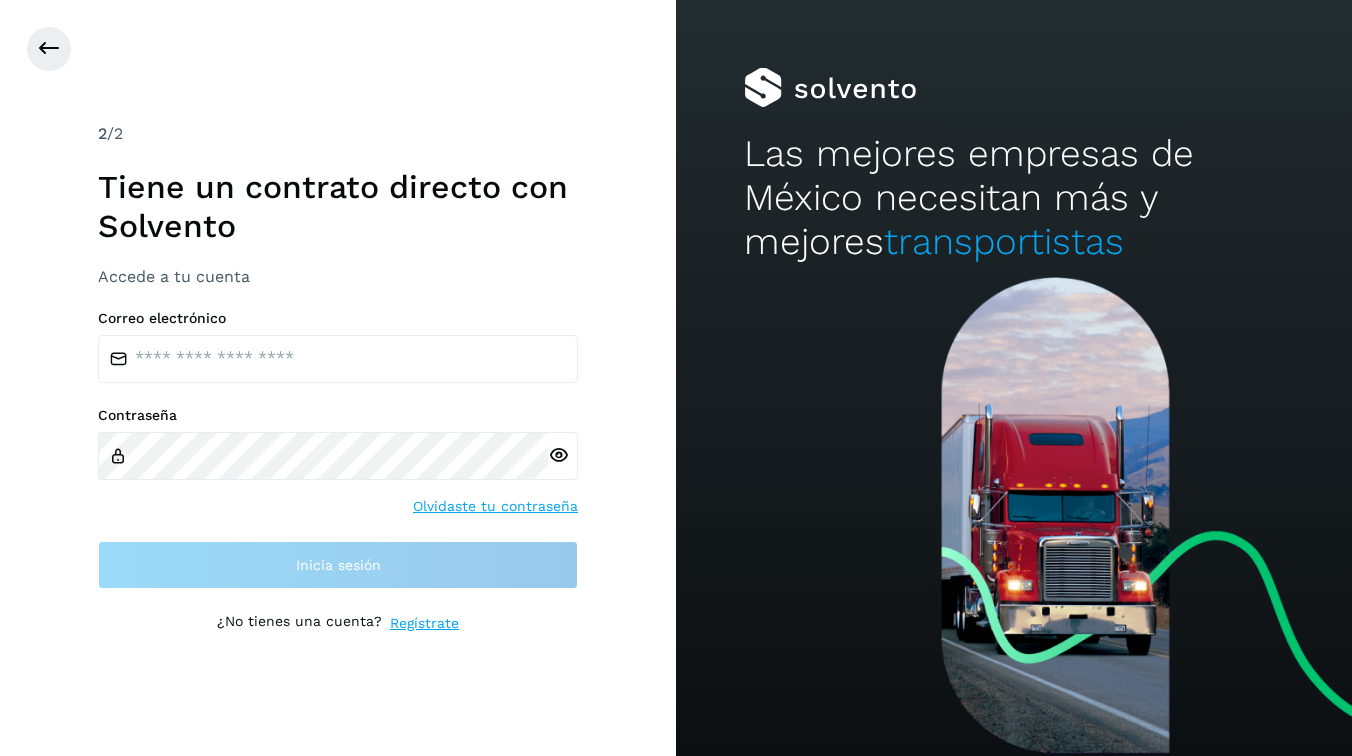 scroll, scrollTop: 0, scrollLeft: 0, axis: both 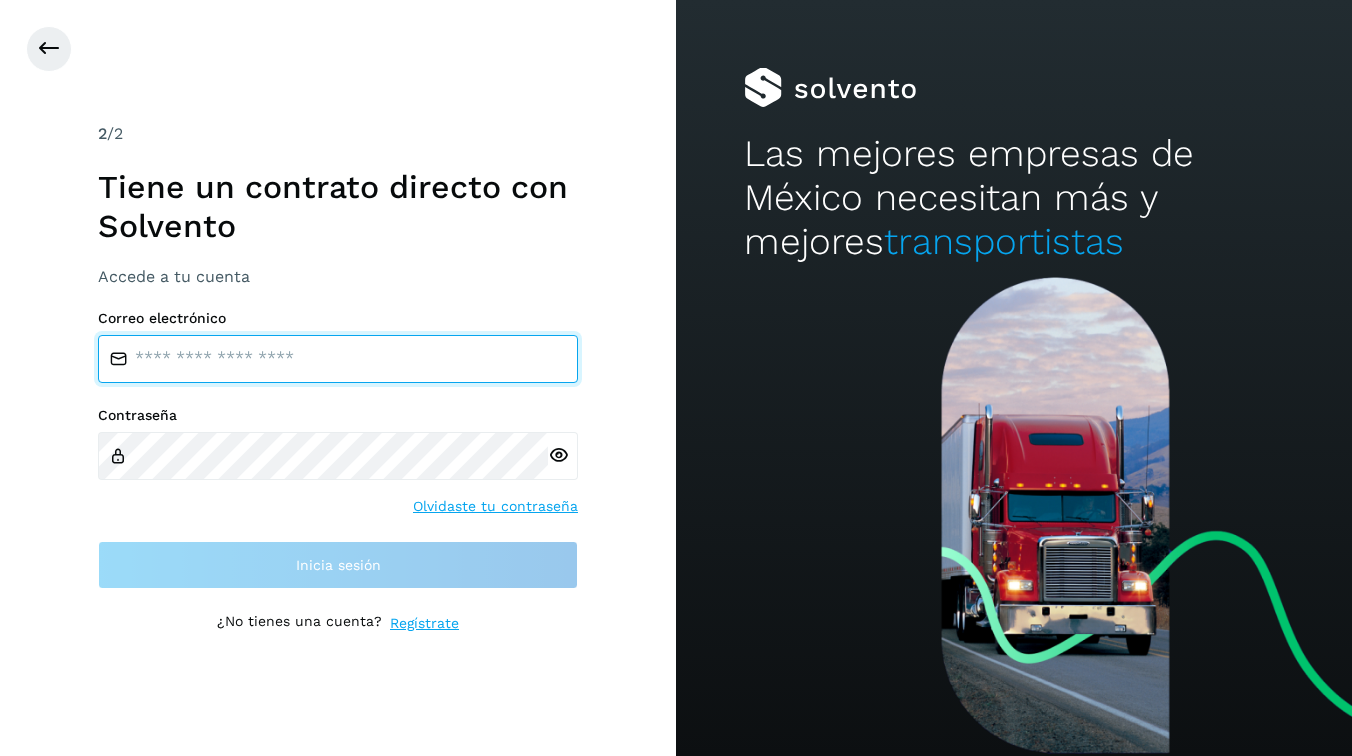 type on "**********" 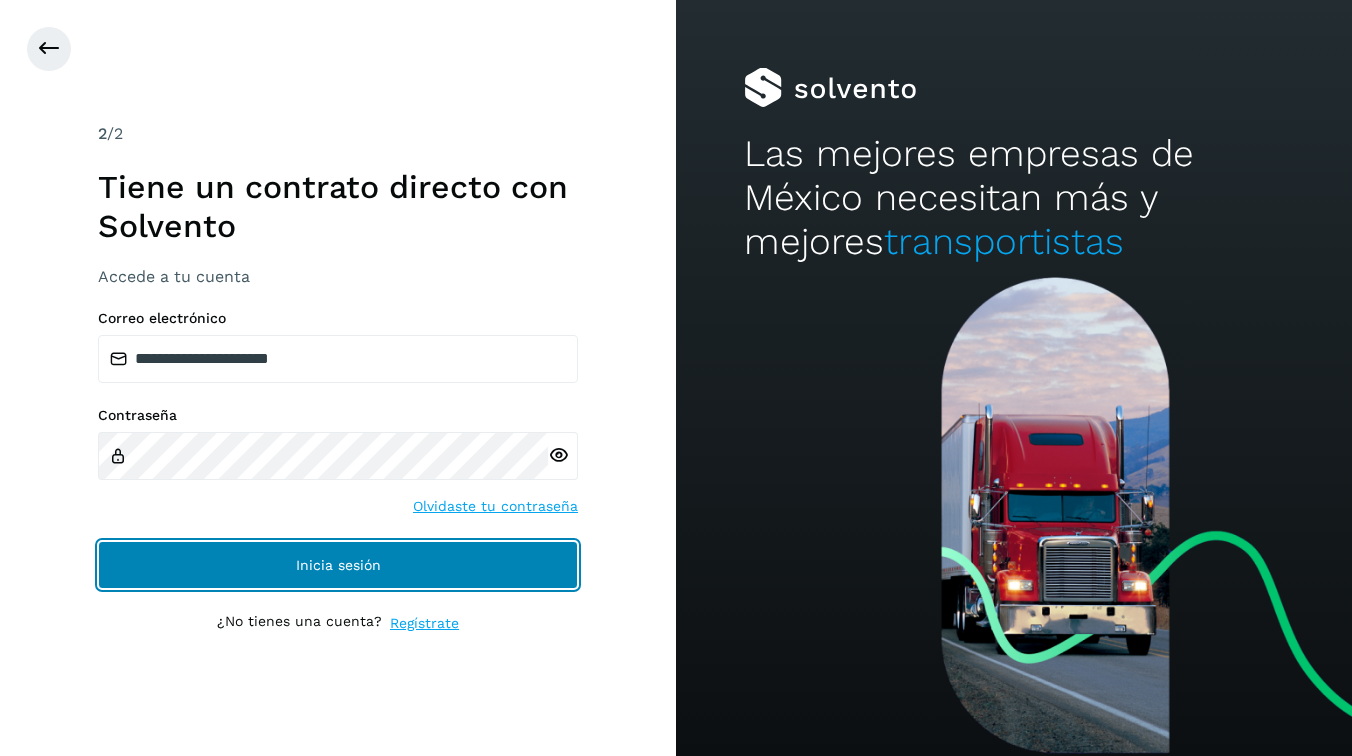click on "Inicia sesión" 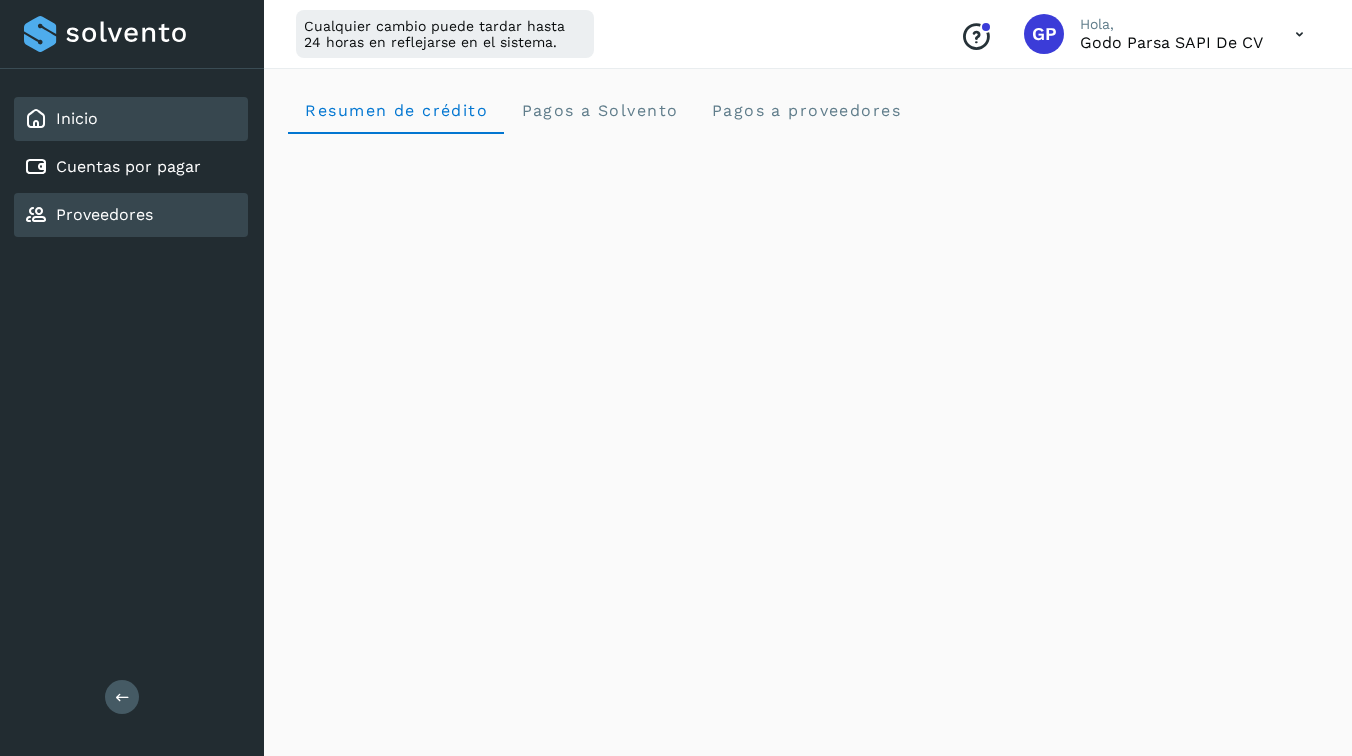click on "Proveedores" at bounding box center [104, 214] 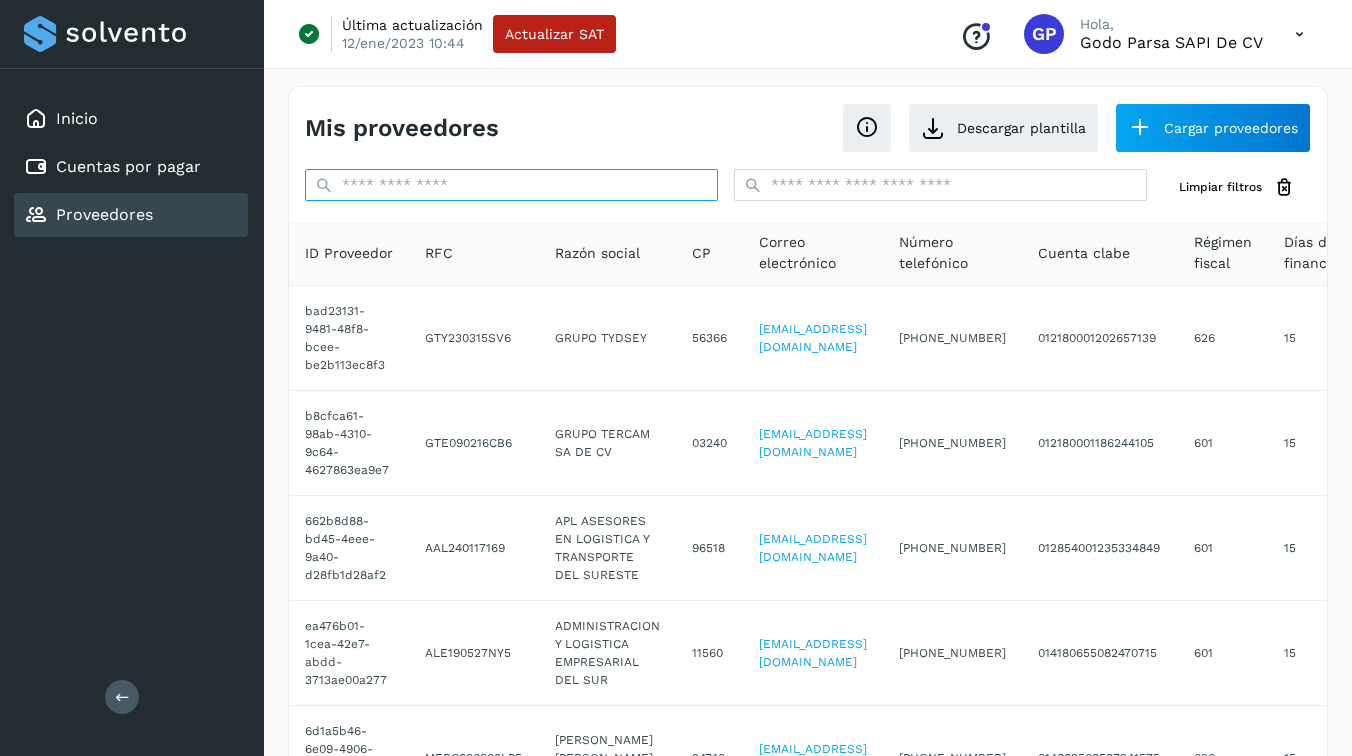 click at bounding box center [511, 185] 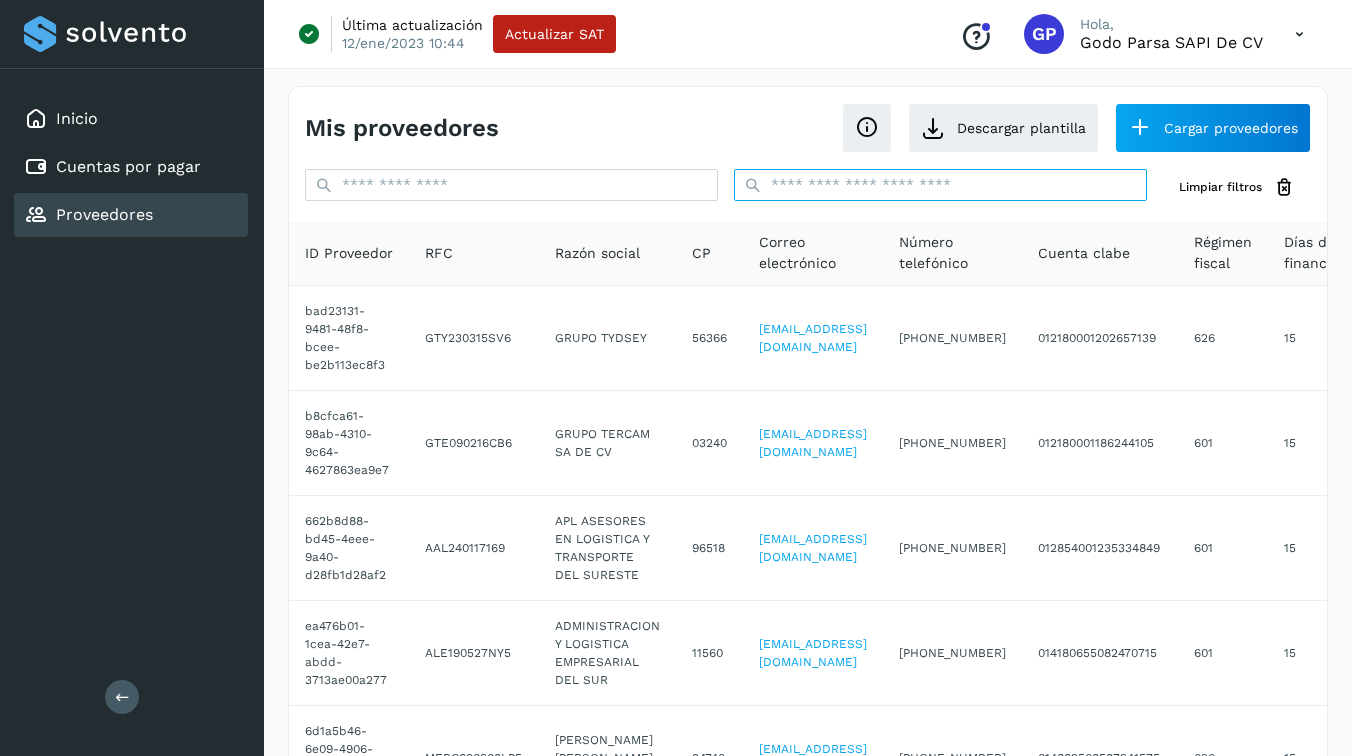 click at bounding box center (940, 185) 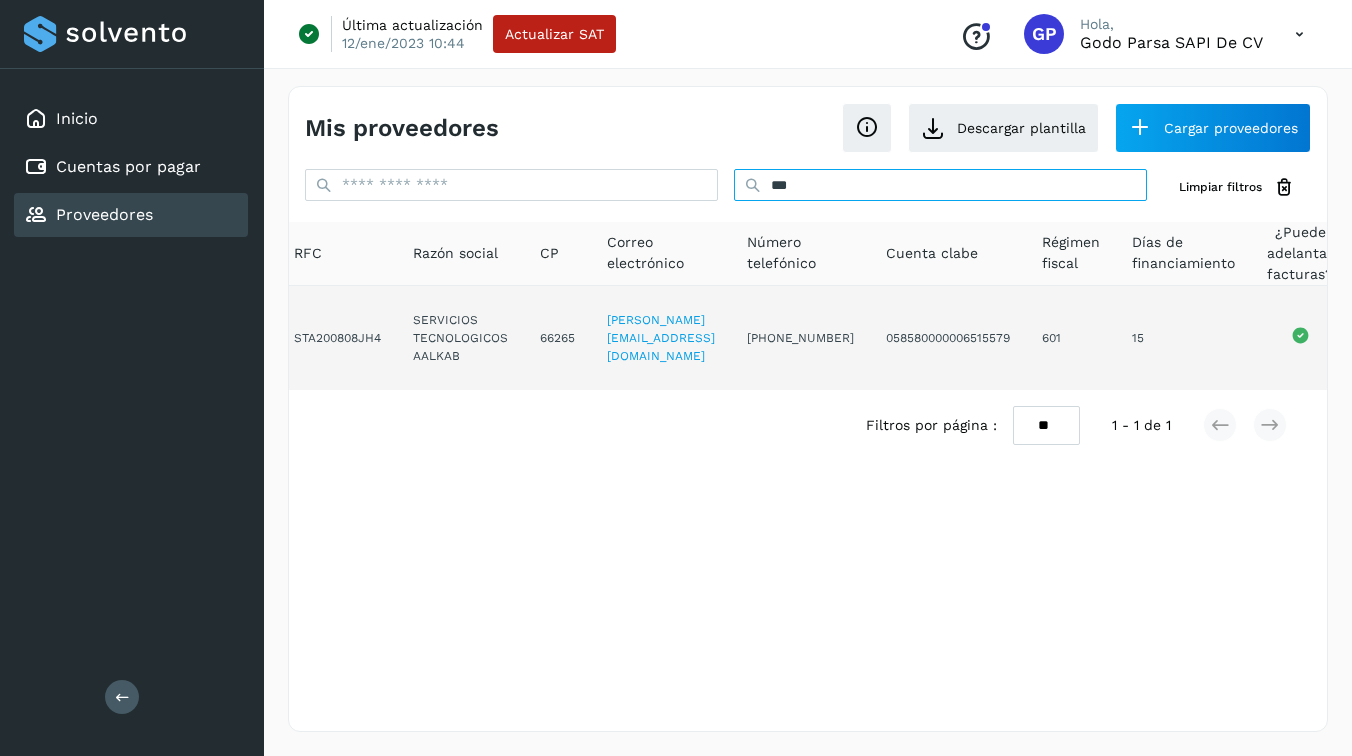 scroll, scrollTop: 0, scrollLeft: 0, axis: both 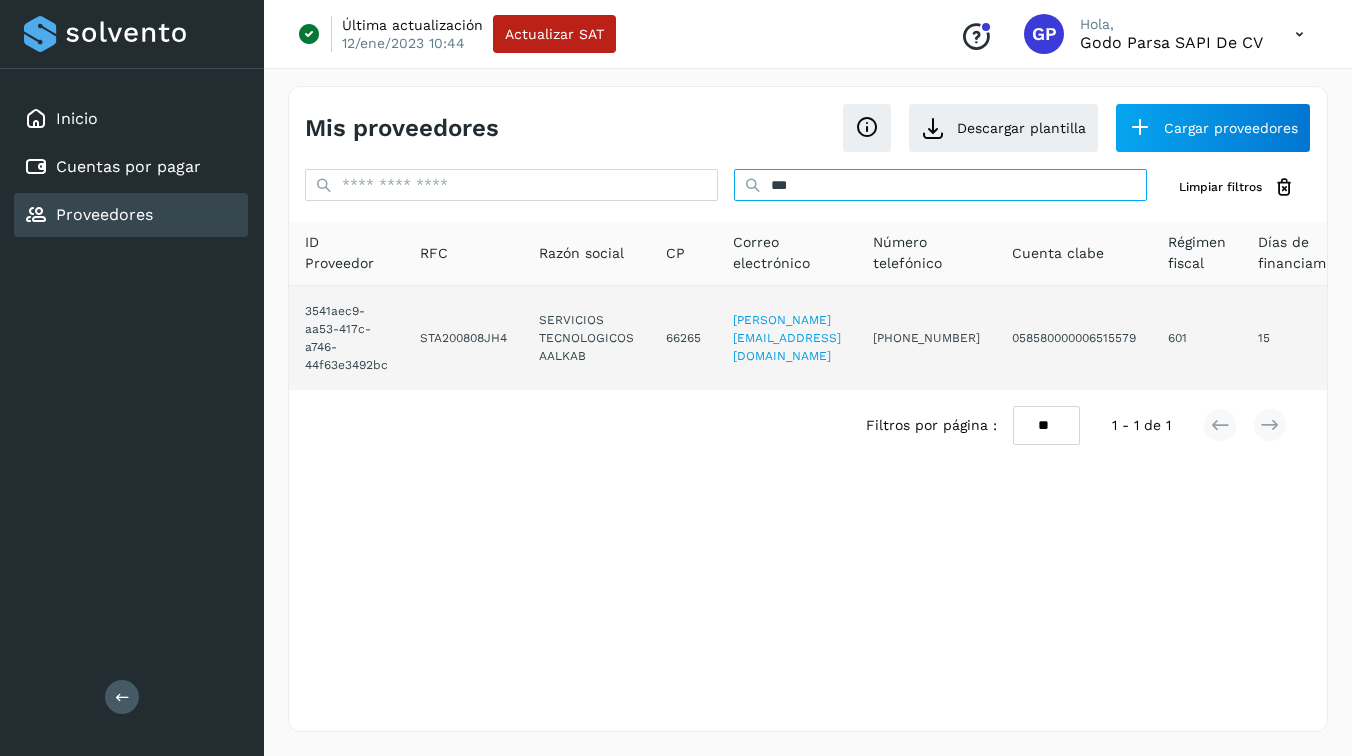 type on "***" 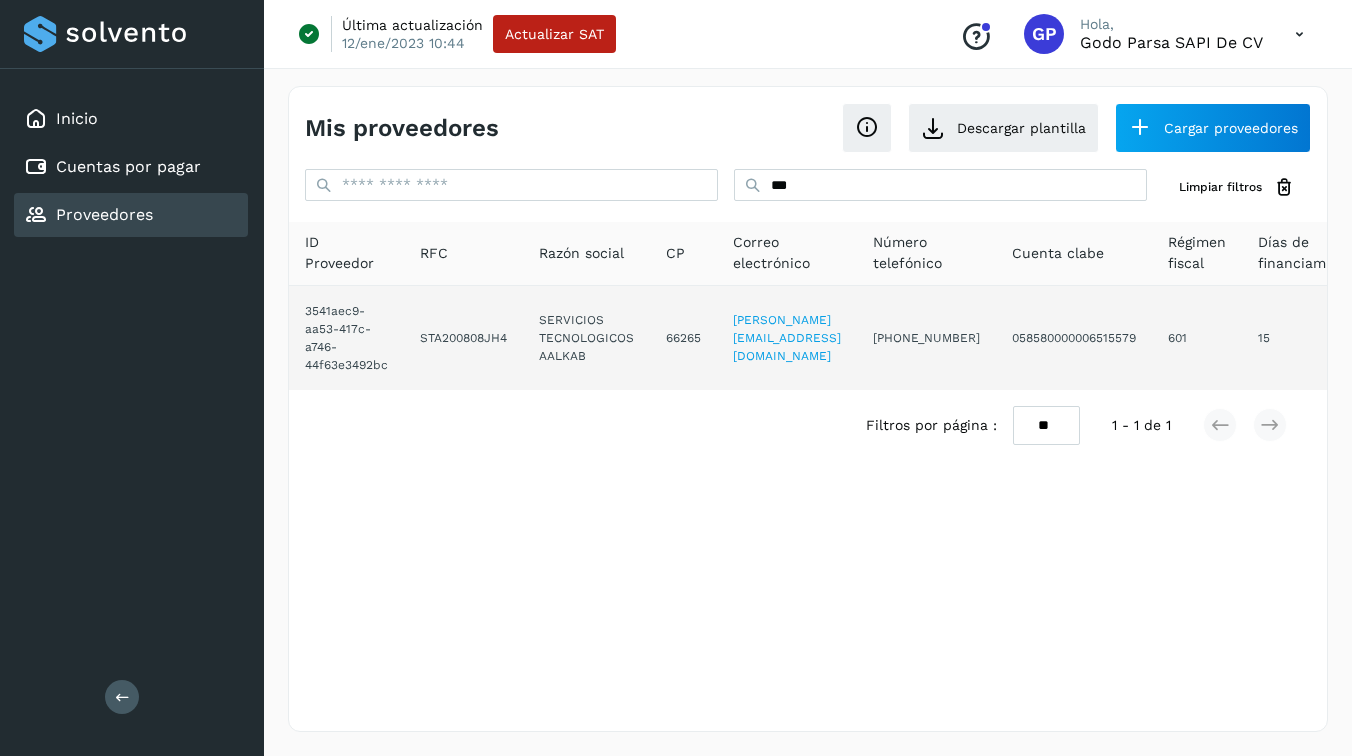 click on "66265" 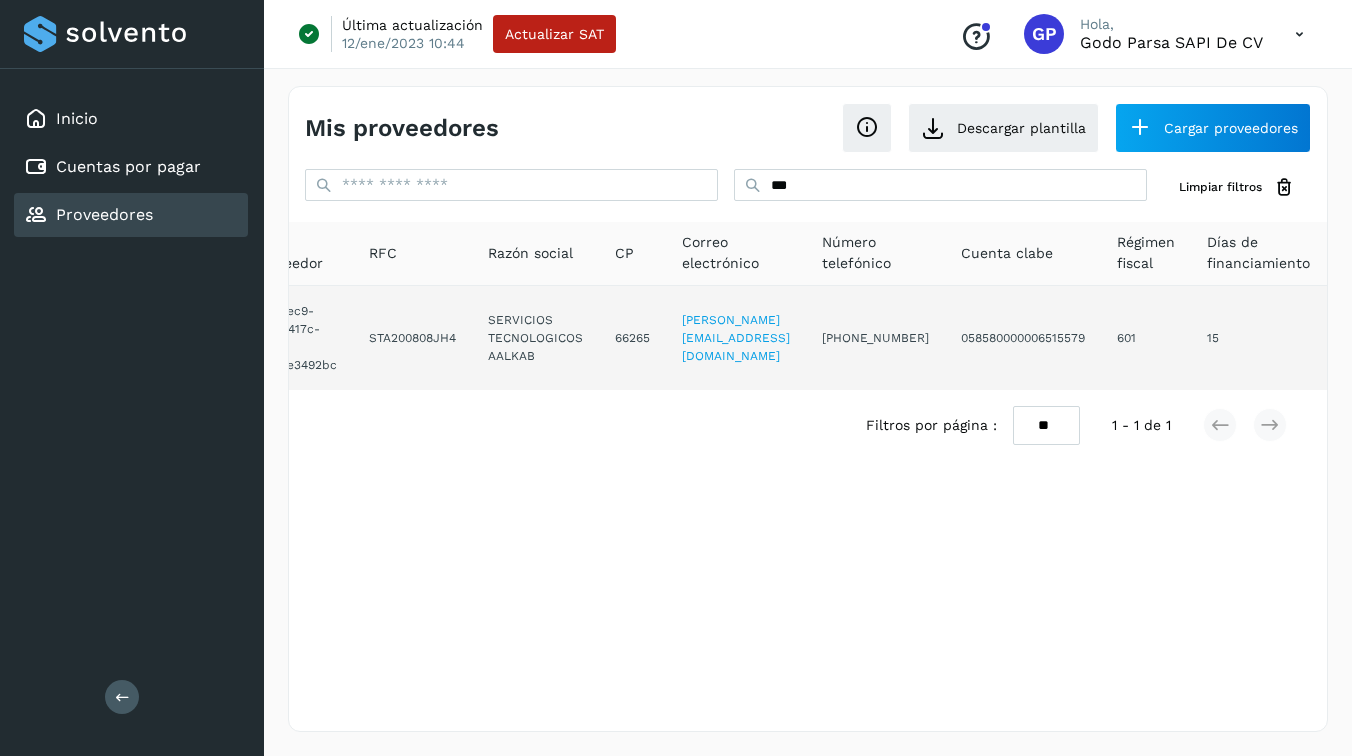 scroll, scrollTop: 0, scrollLeft: 0, axis: both 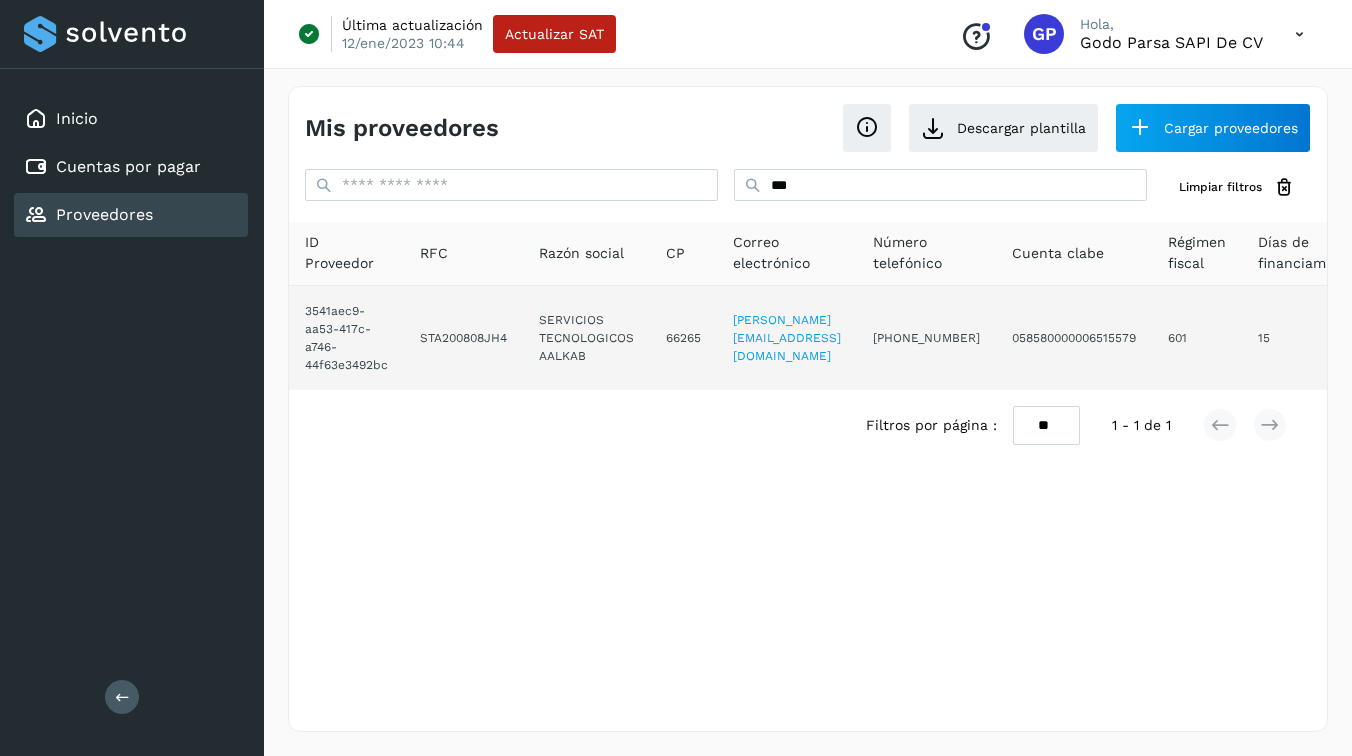 click on "3541aec9-aa53-417c-a746-44f63e3492bc" 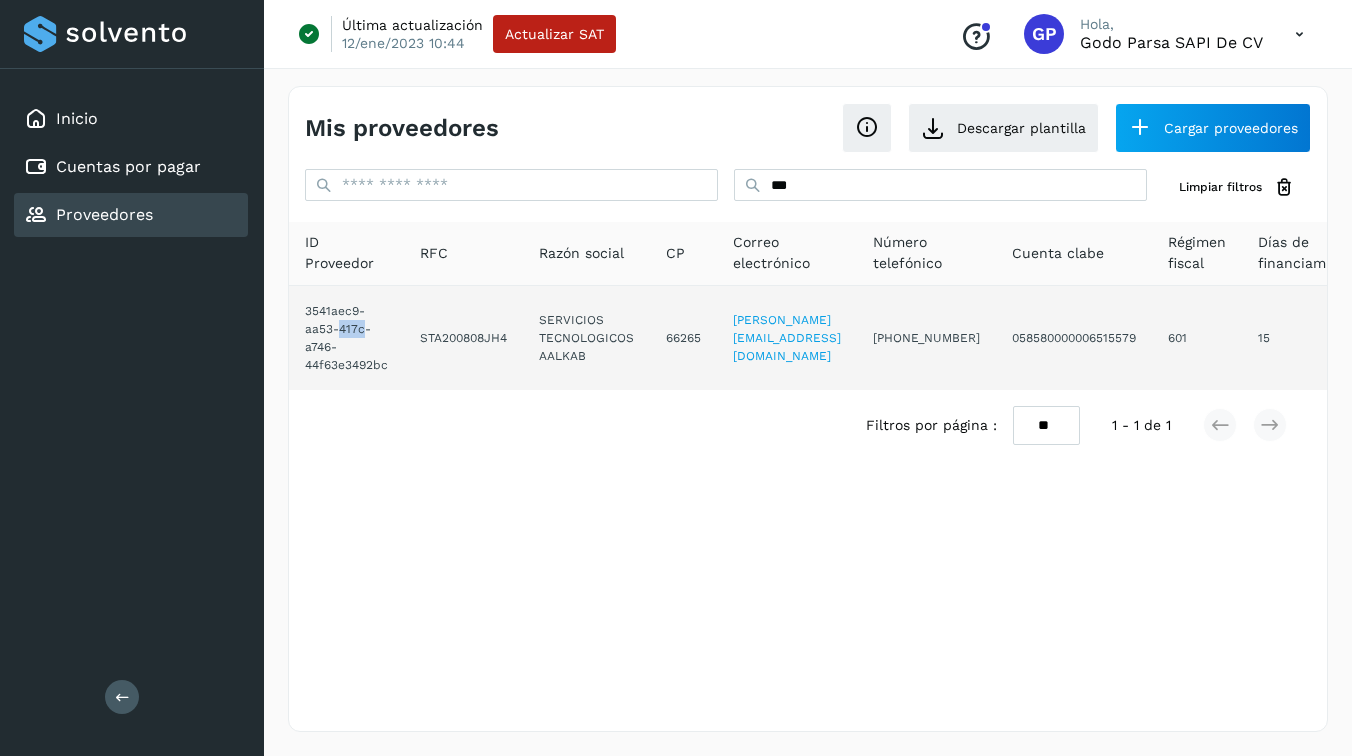 click on "3541aec9-aa53-417c-a746-44f63e3492bc" 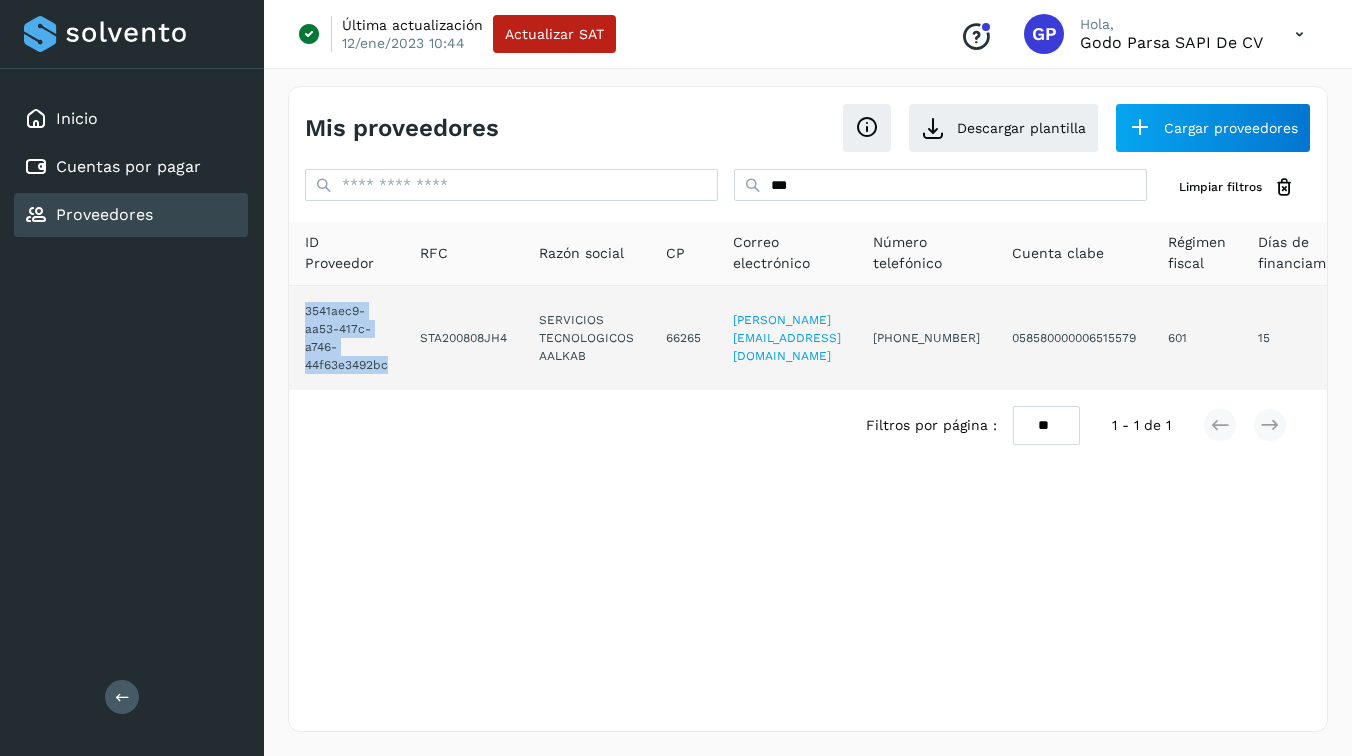 click on "3541aec9-aa53-417c-a746-44f63e3492bc" 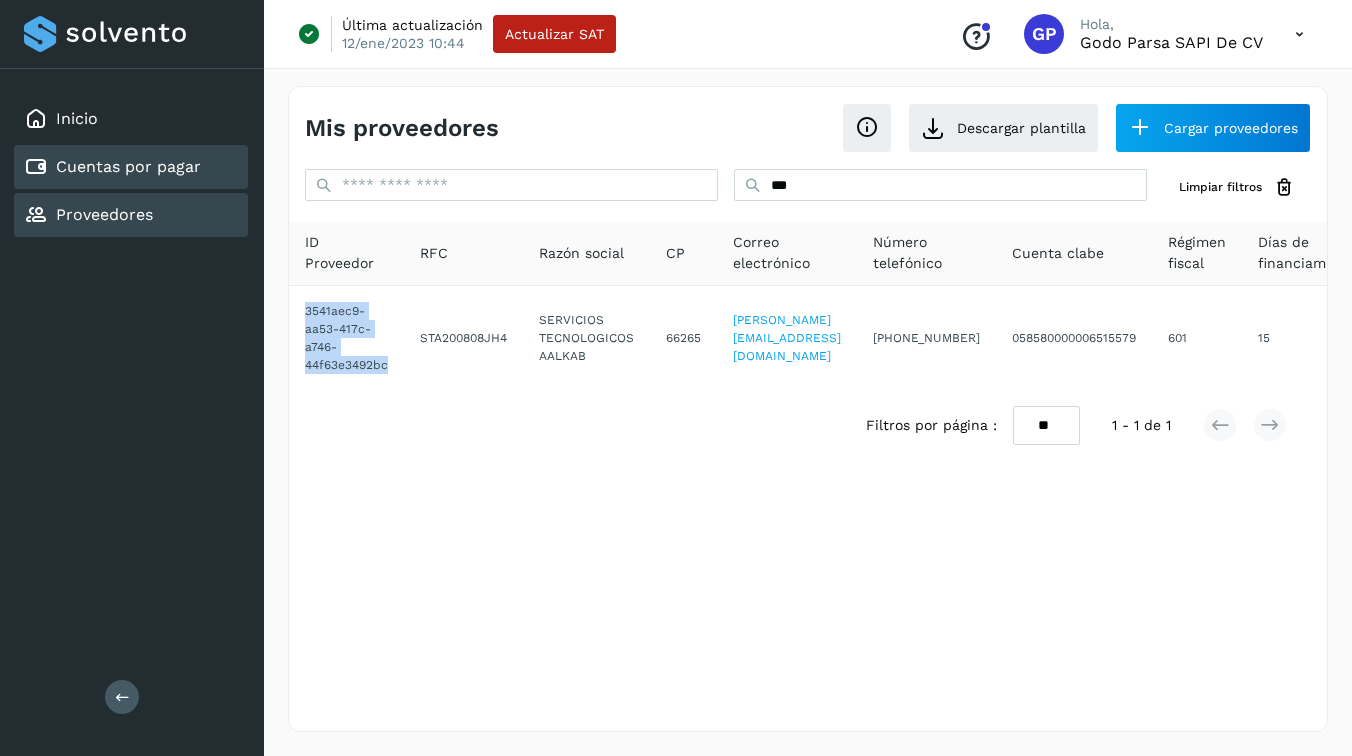 click on "Cuentas por pagar" at bounding box center [128, 166] 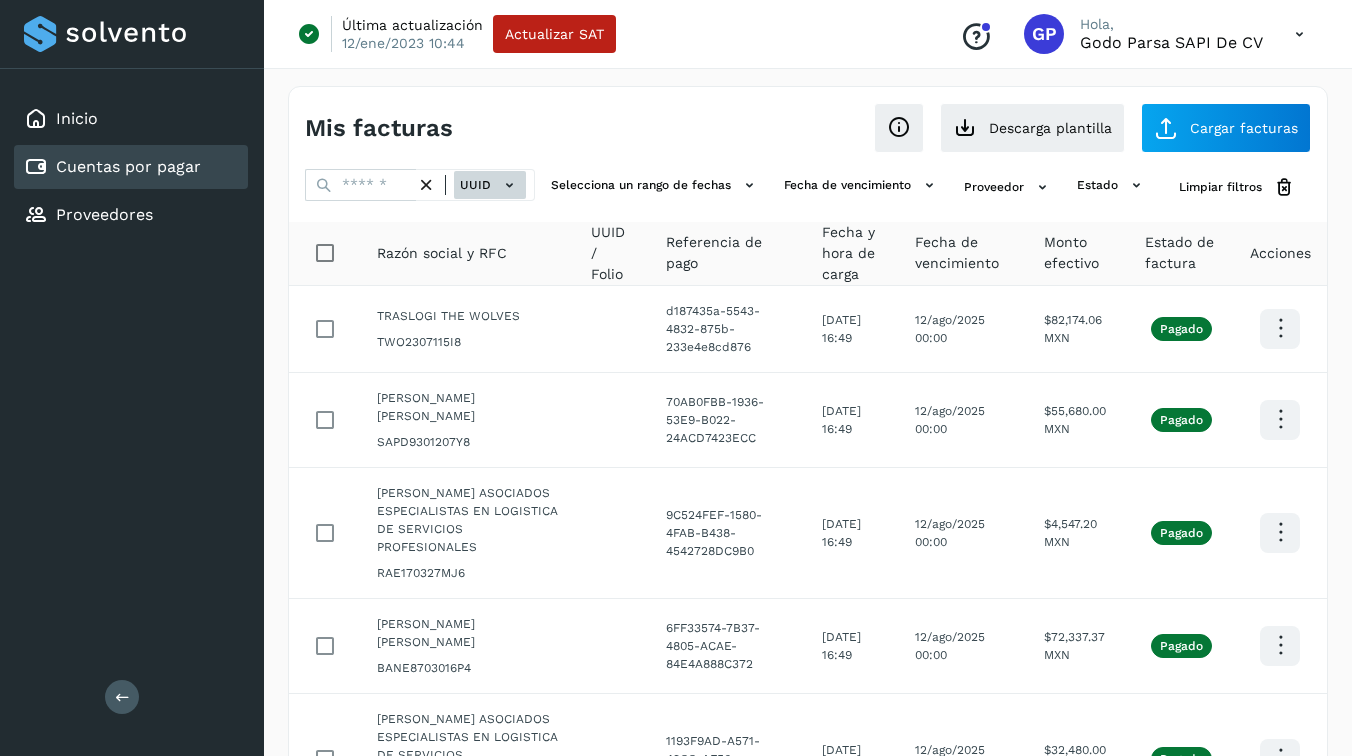 click on "UUID" 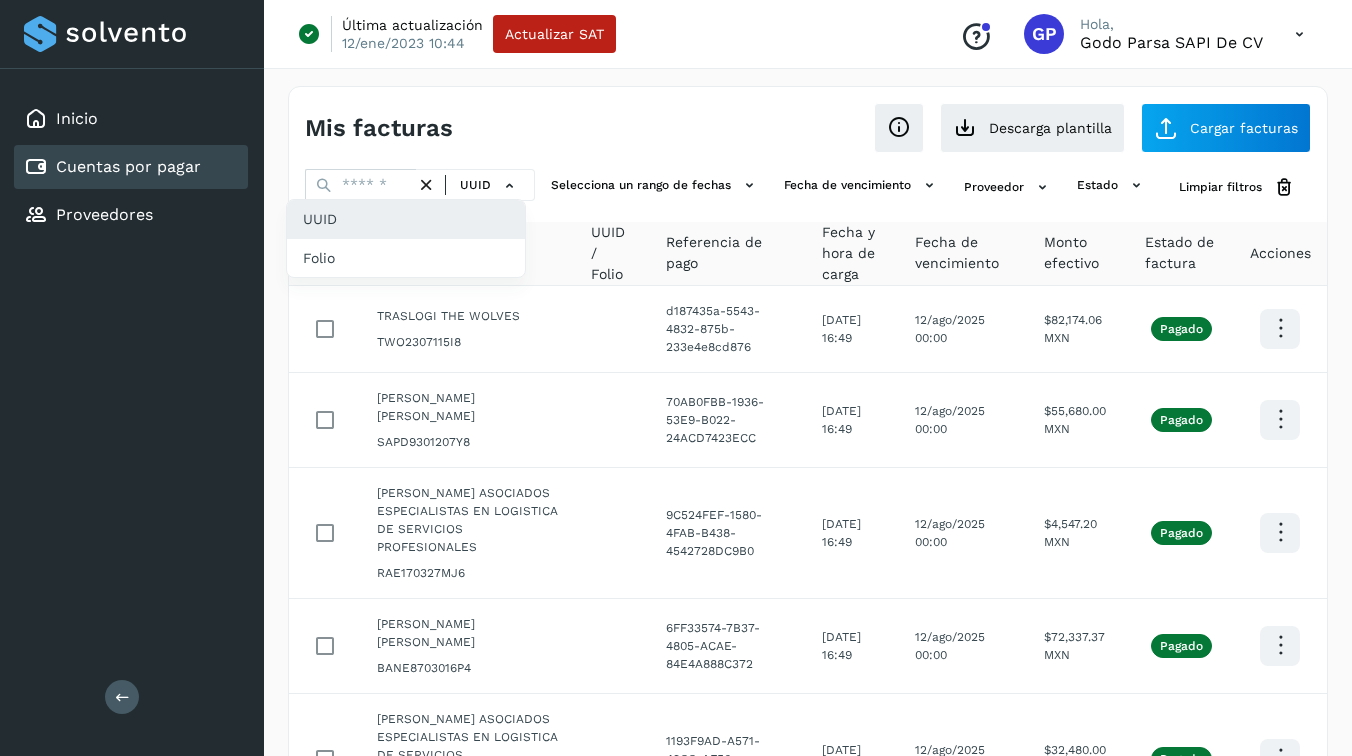 type 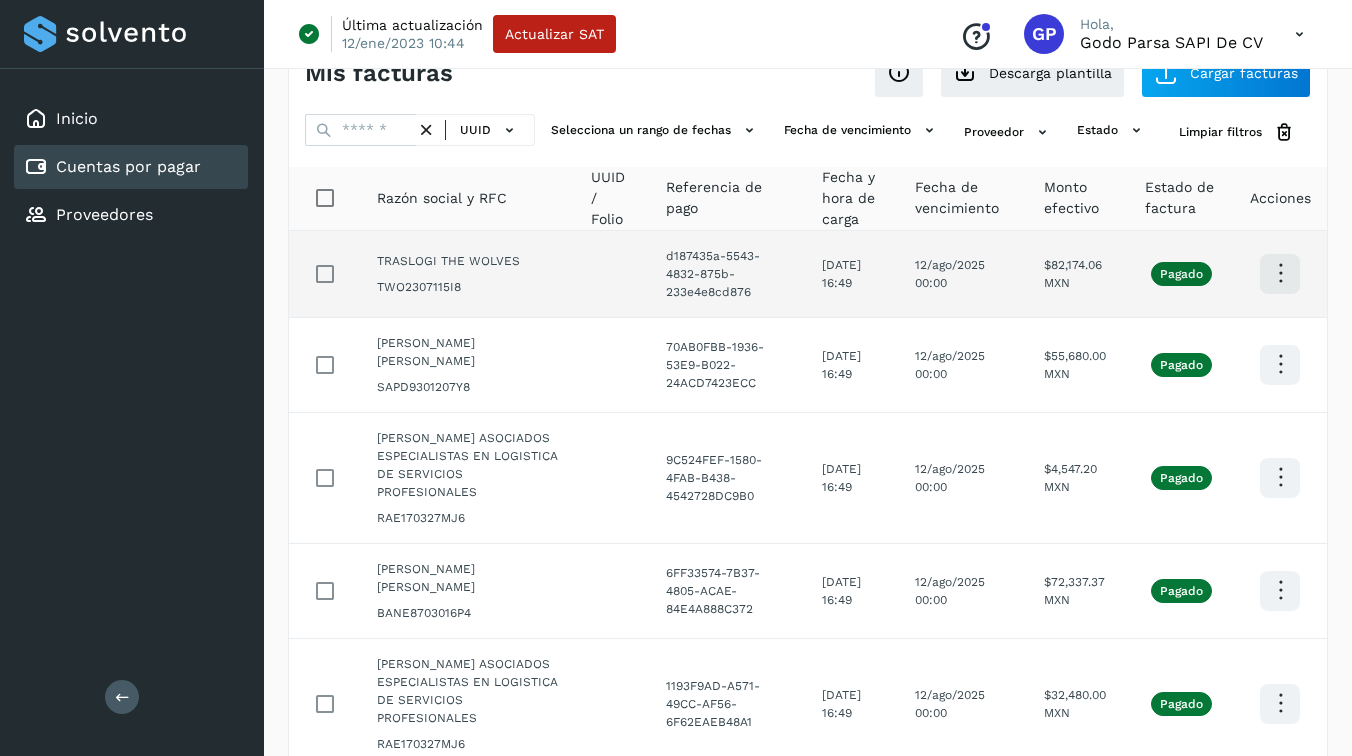 scroll, scrollTop: 30, scrollLeft: 0, axis: vertical 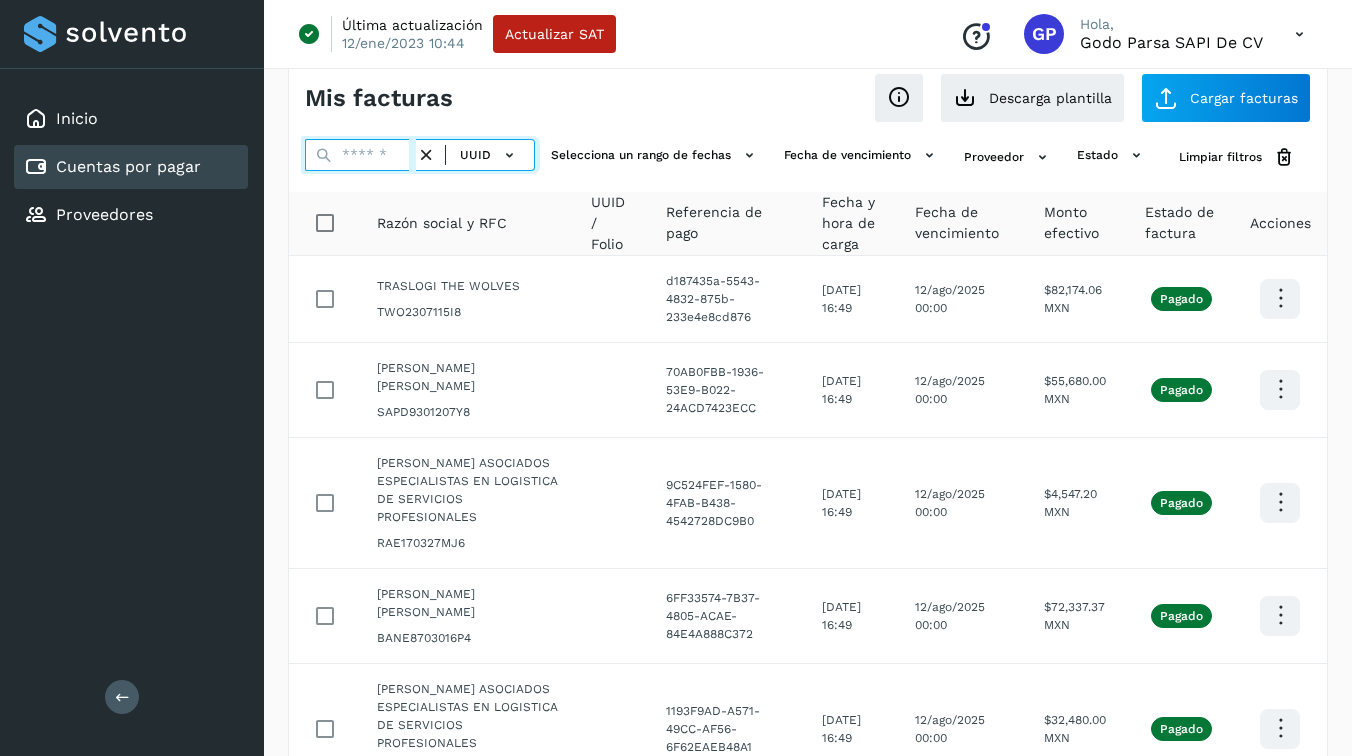 click at bounding box center (360, 155) 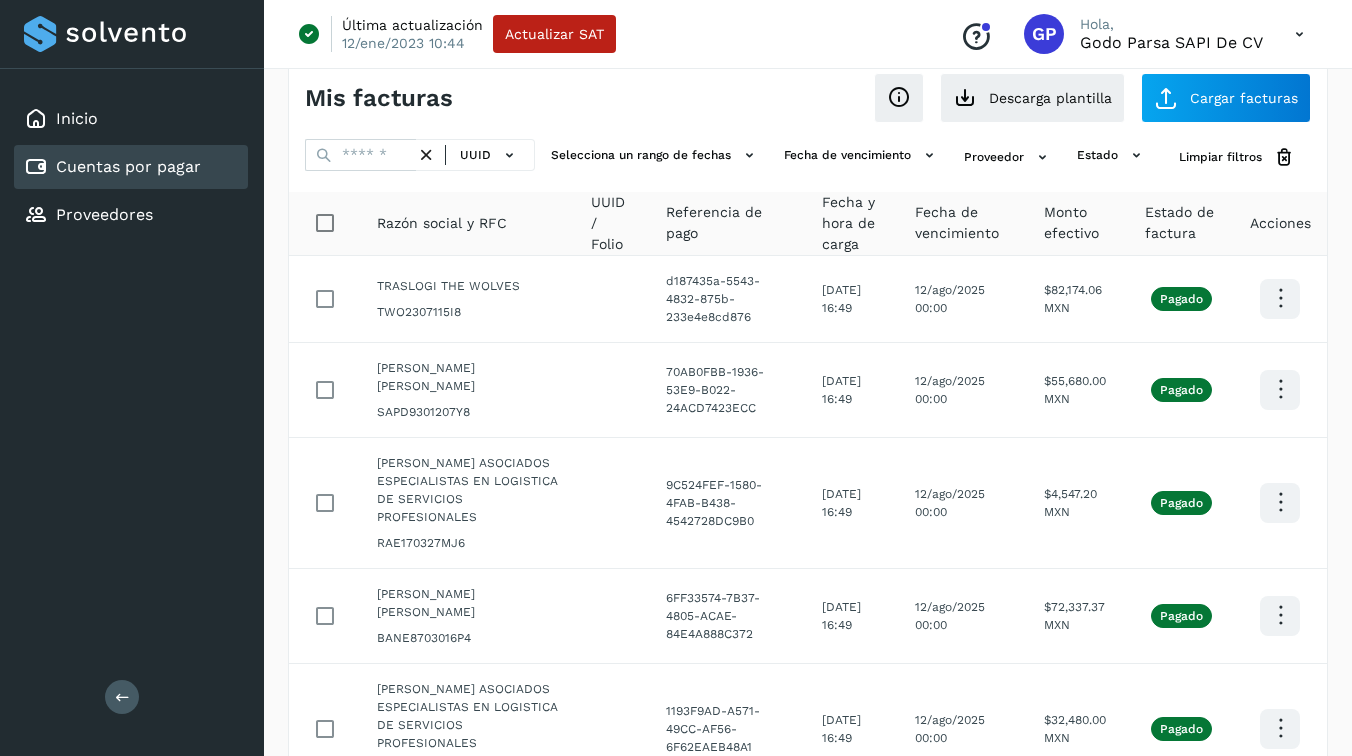click at bounding box center [426, 155] 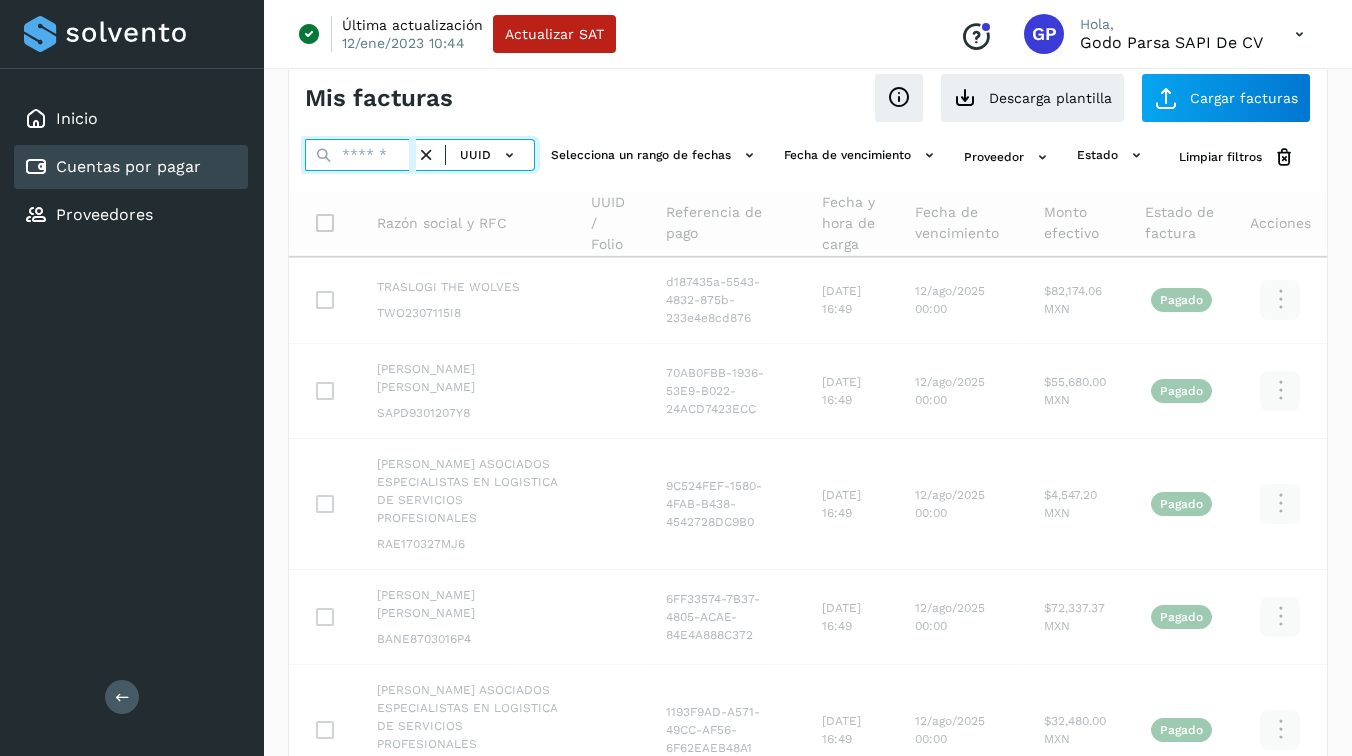click at bounding box center [360, 155] 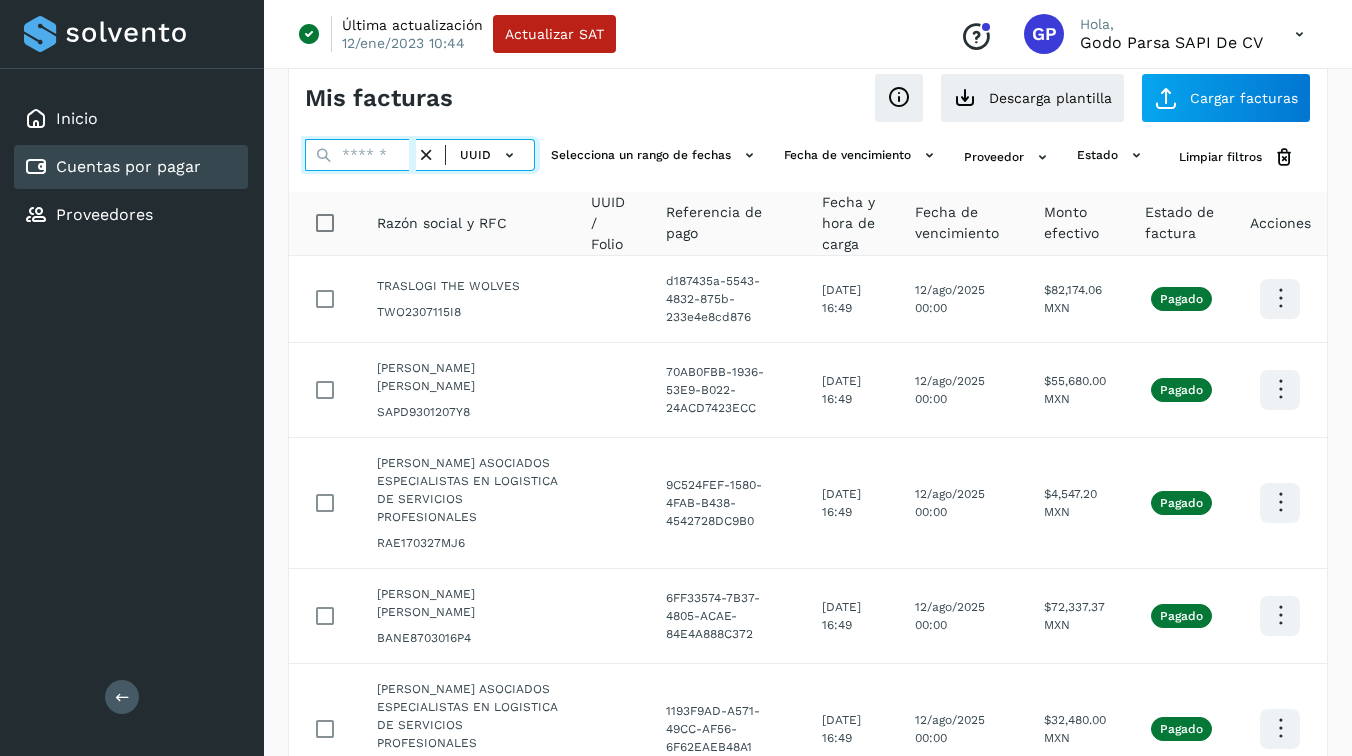 paste on "**********" 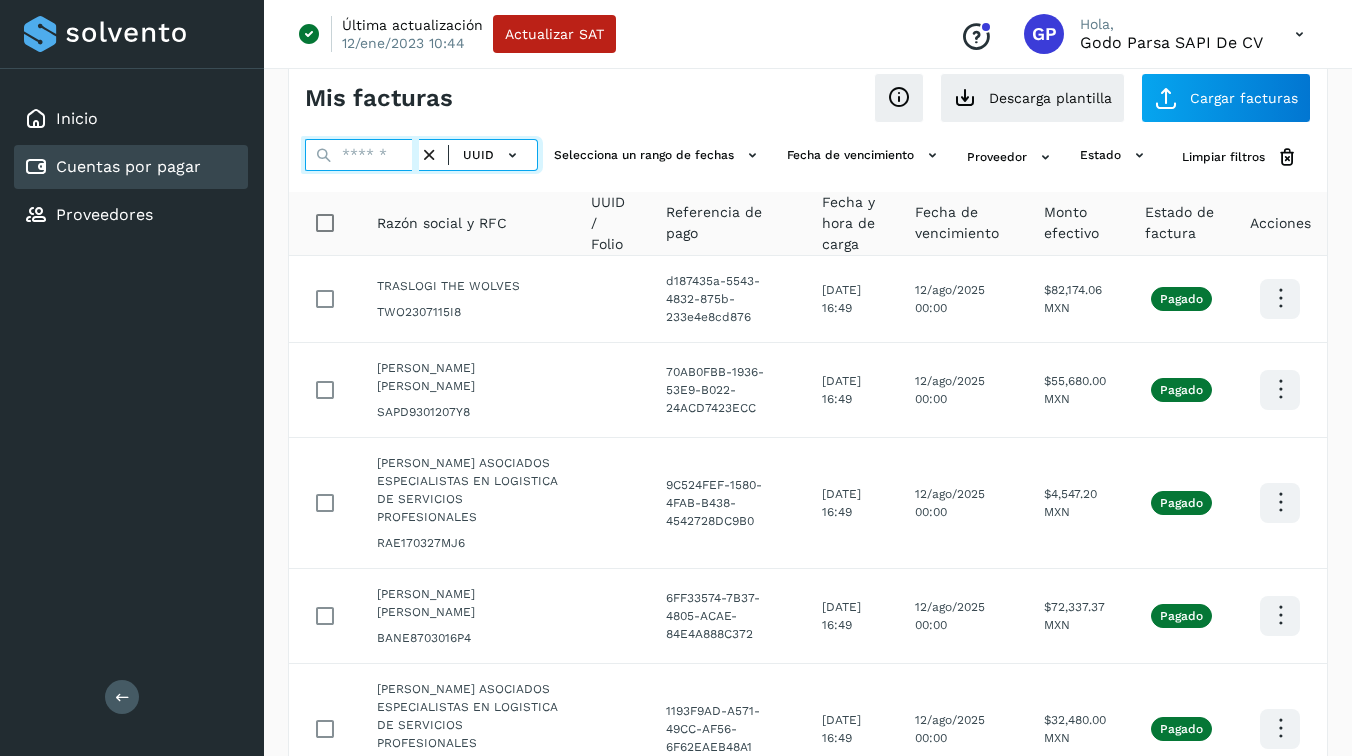 scroll, scrollTop: 0, scrollLeft: 0, axis: both 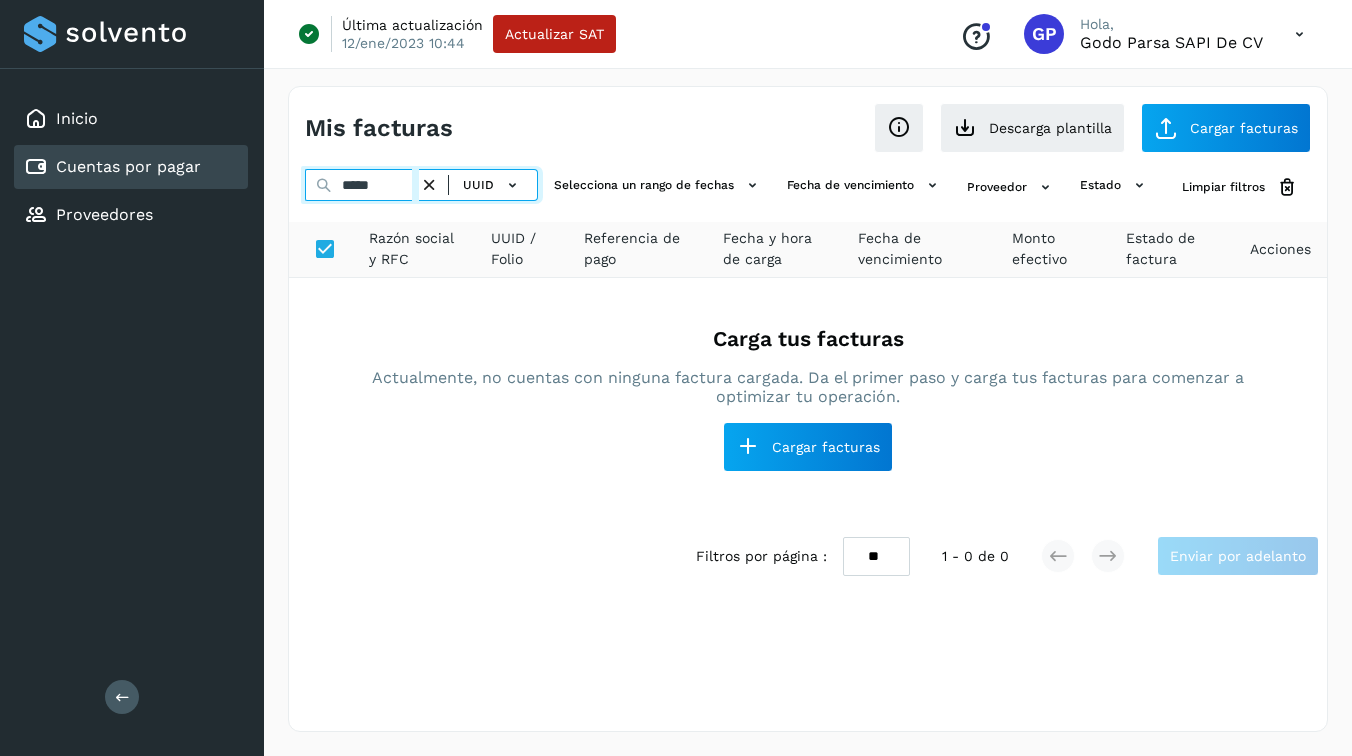type on "******" 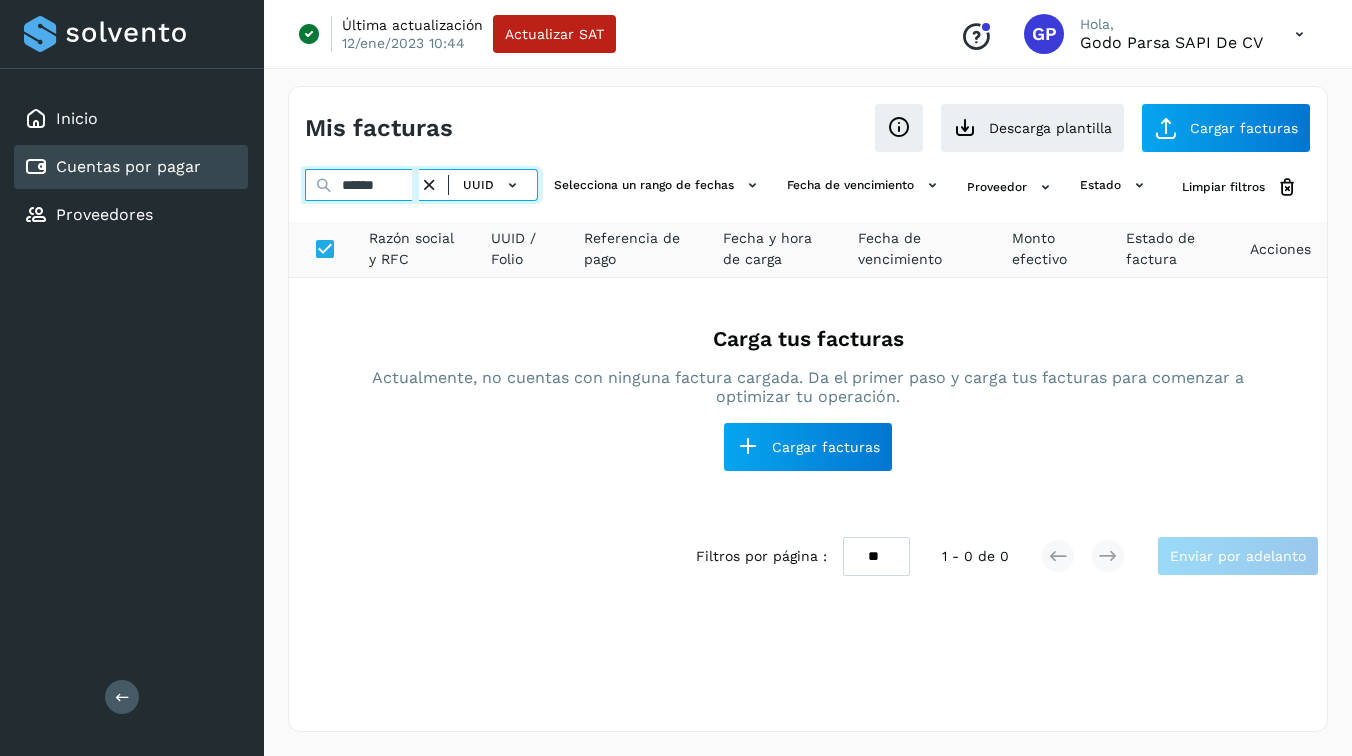 type 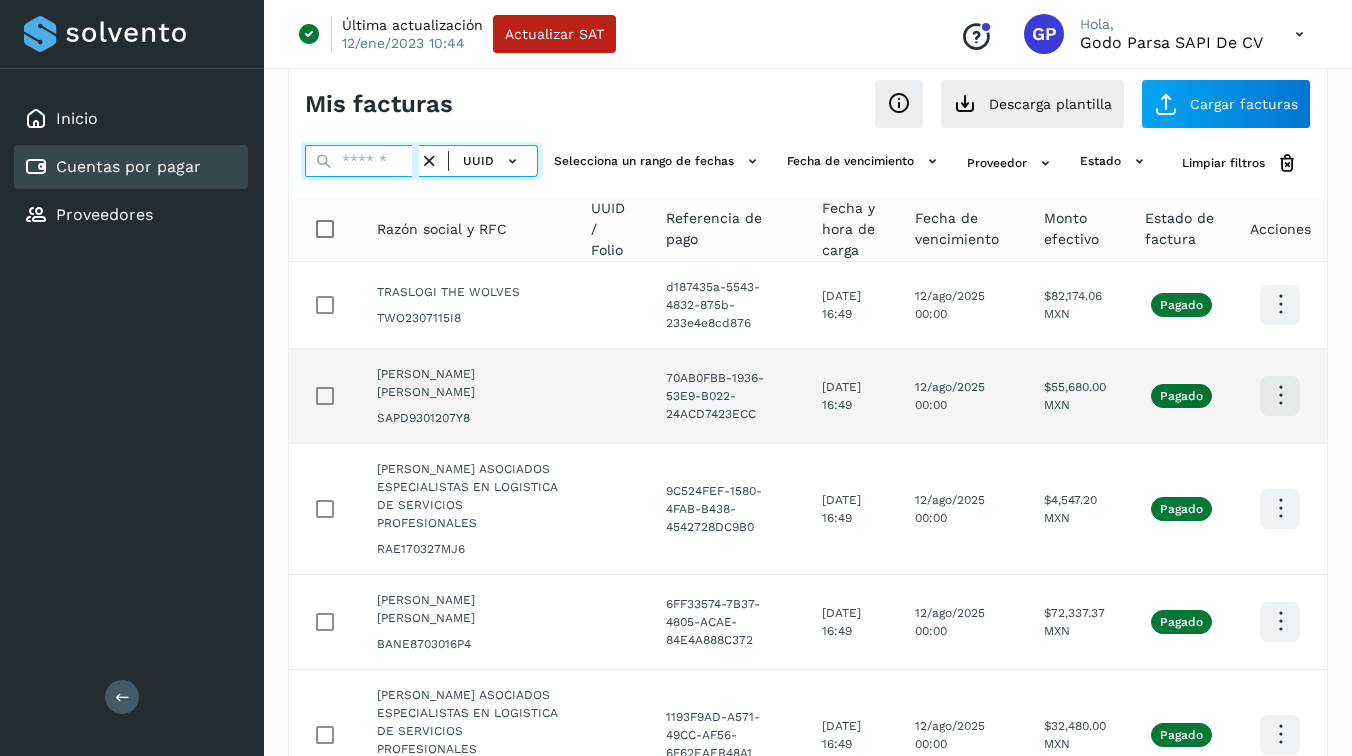 scroll, scrollTop: 0, scrollLeft: 0, axis: both 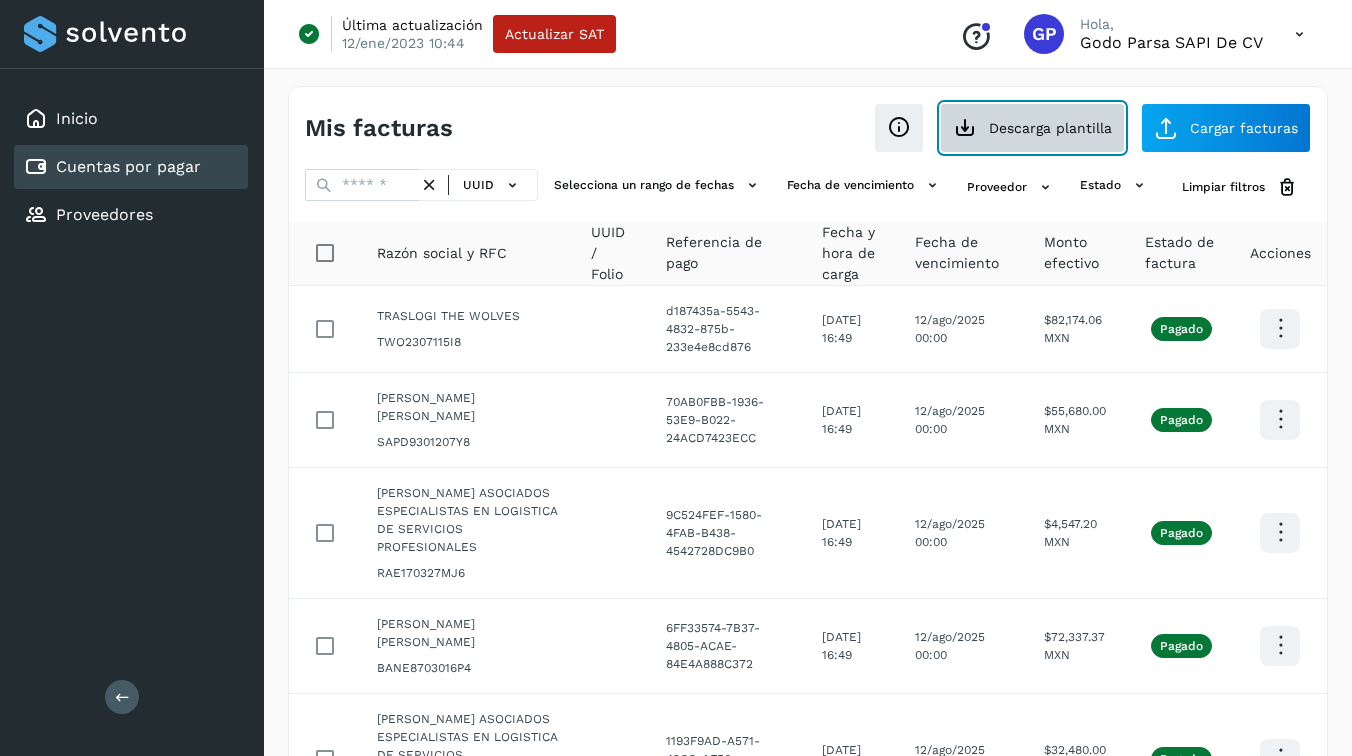 click on "Descarga plantilla" at bounding box center [1032, 128] 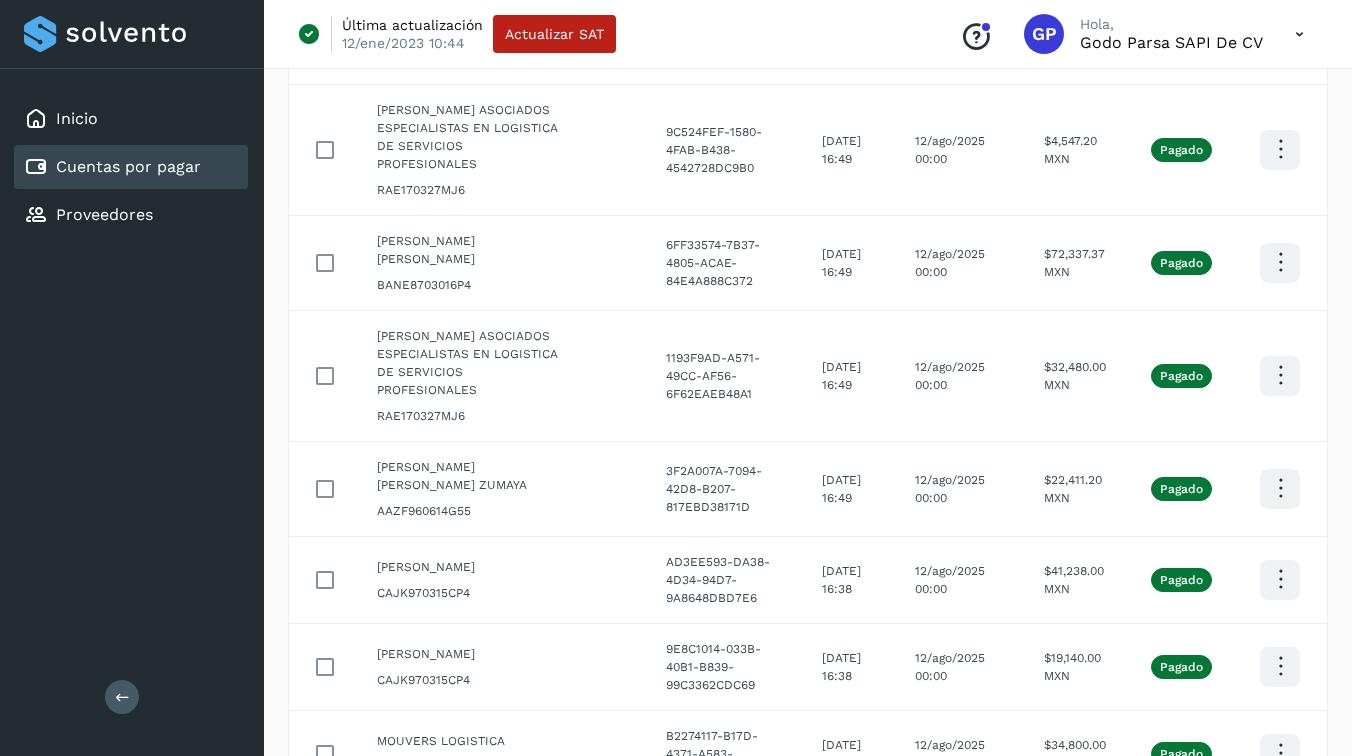 scroll, scrollTop: 608, scrollLeft: 0, axis: vertical 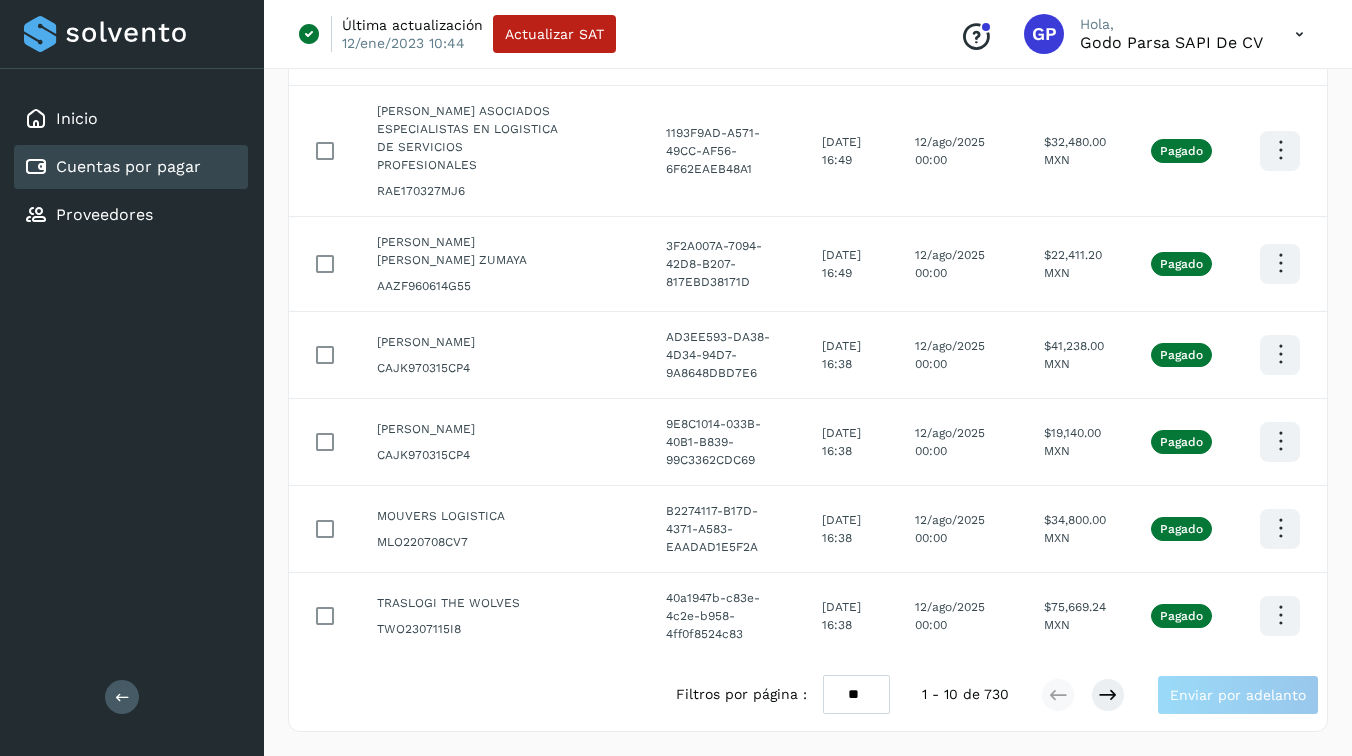 click on "** ** **" at bounding box center [856, 694] 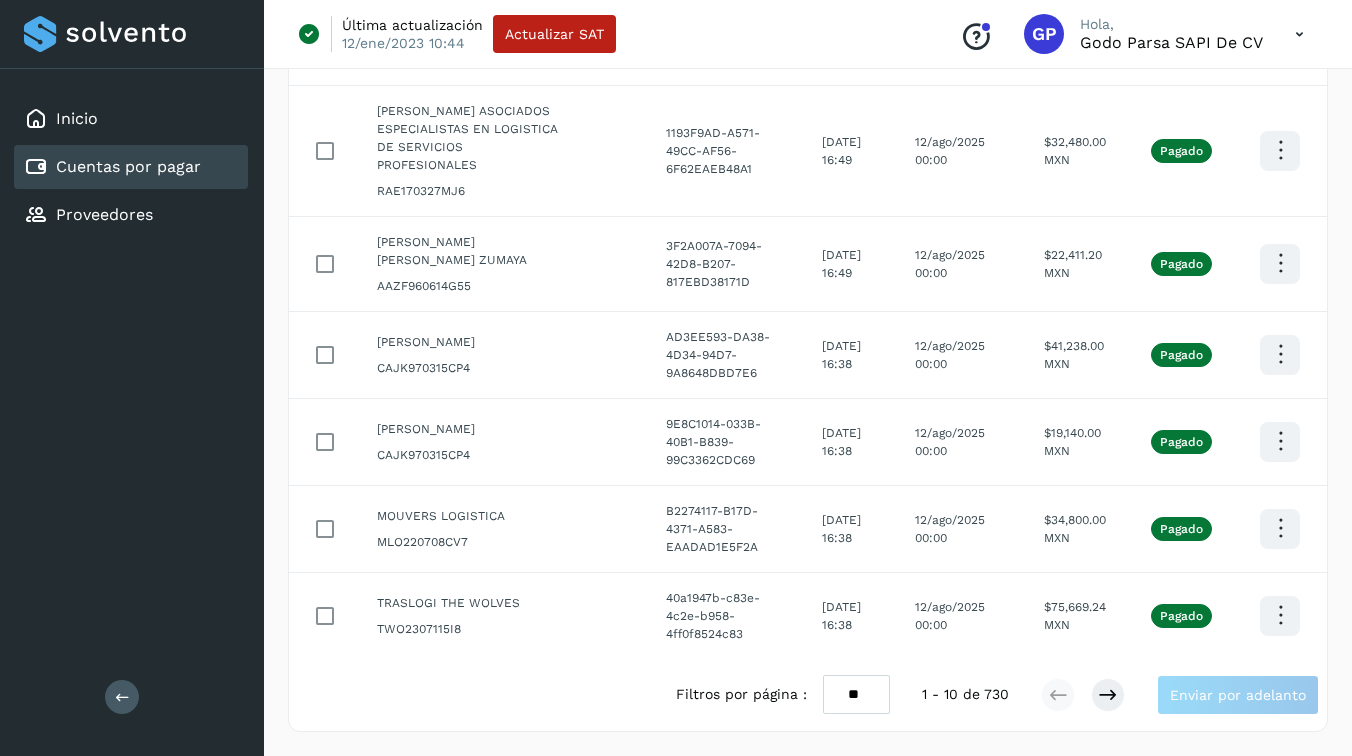 select on "**" 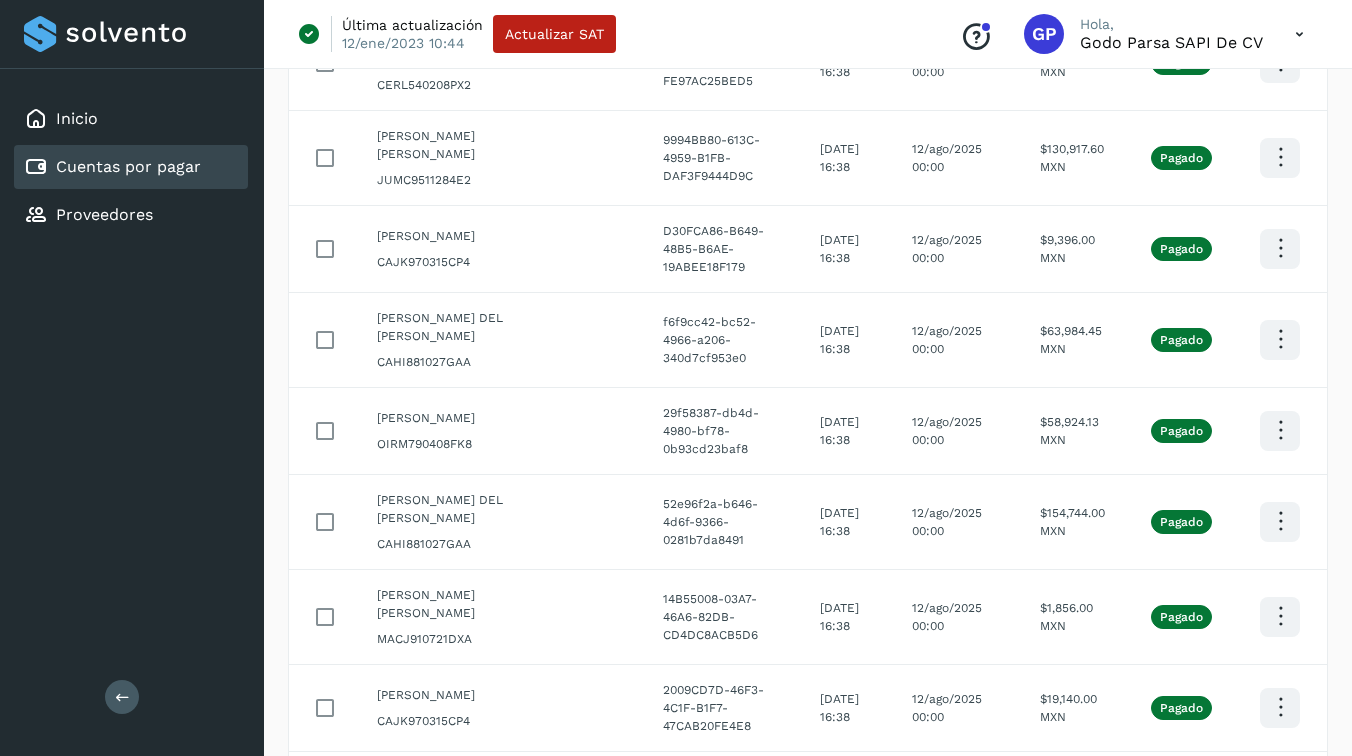 scroll, scrollTop: 4342, scrollLeft: 0, axis: vertical 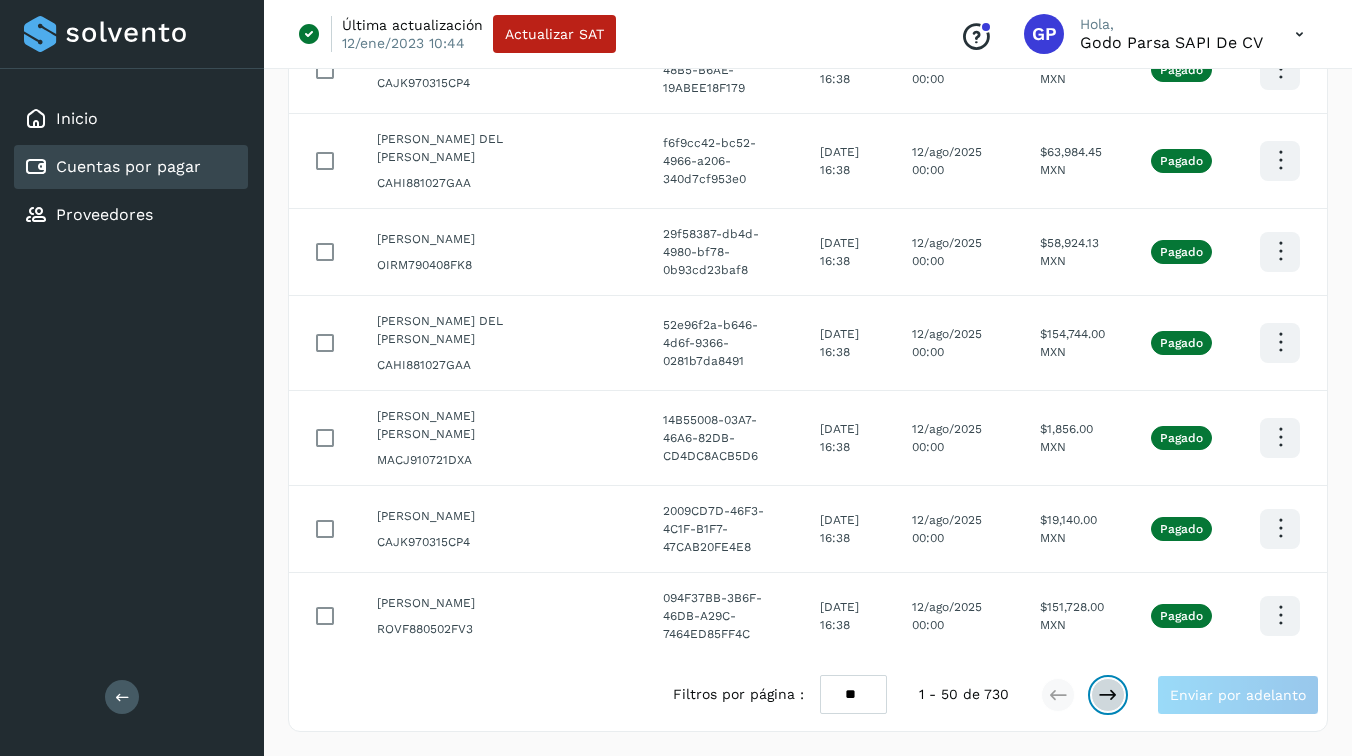 click at bounding box center (1108, 695) 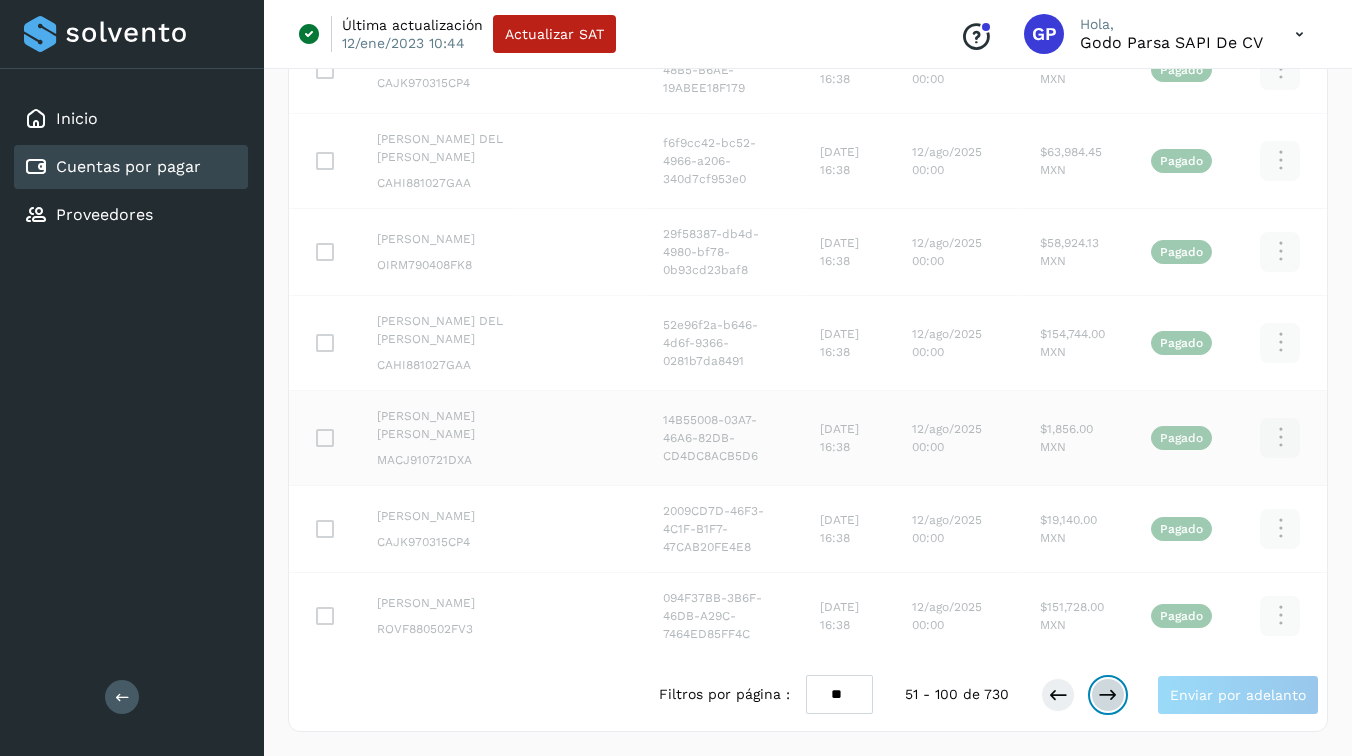 scroll, scrollTop: 4288, scrollLeft: 0, axis: vertical 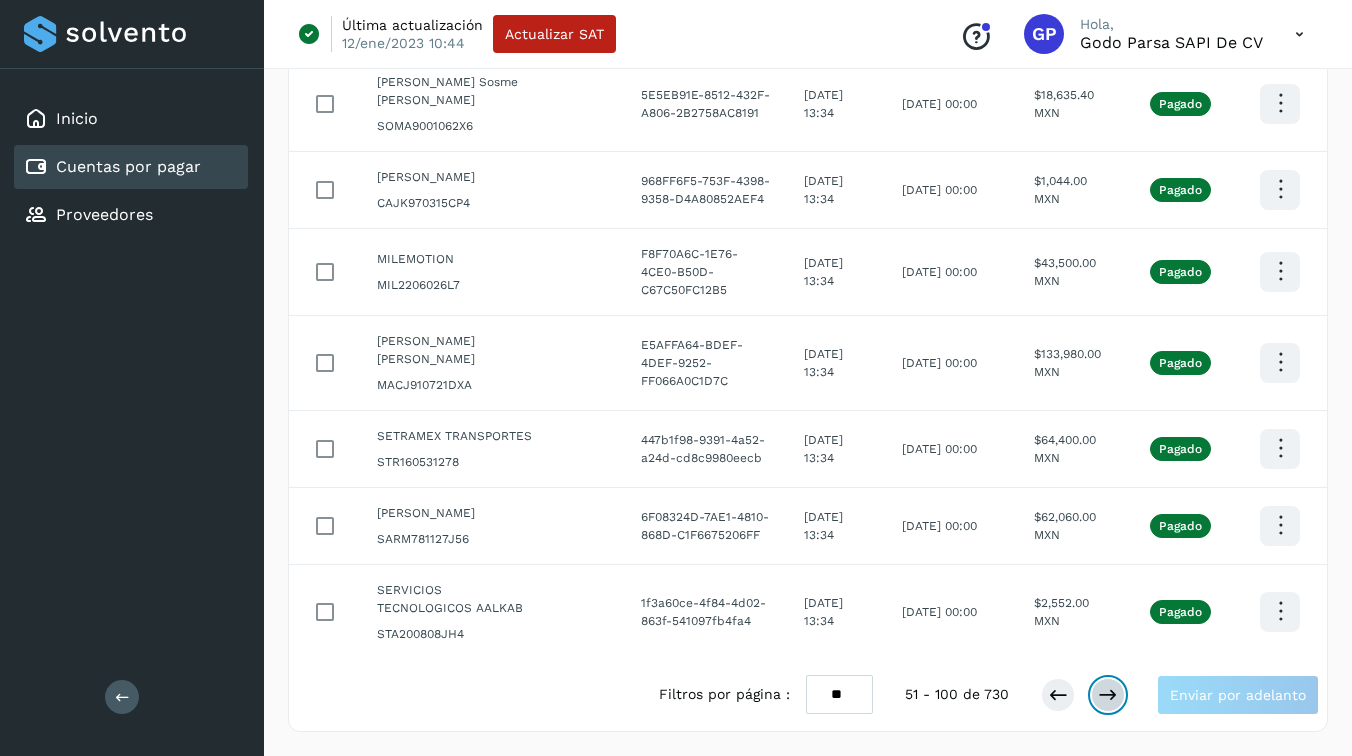 click at bounding box center (1108, 695) 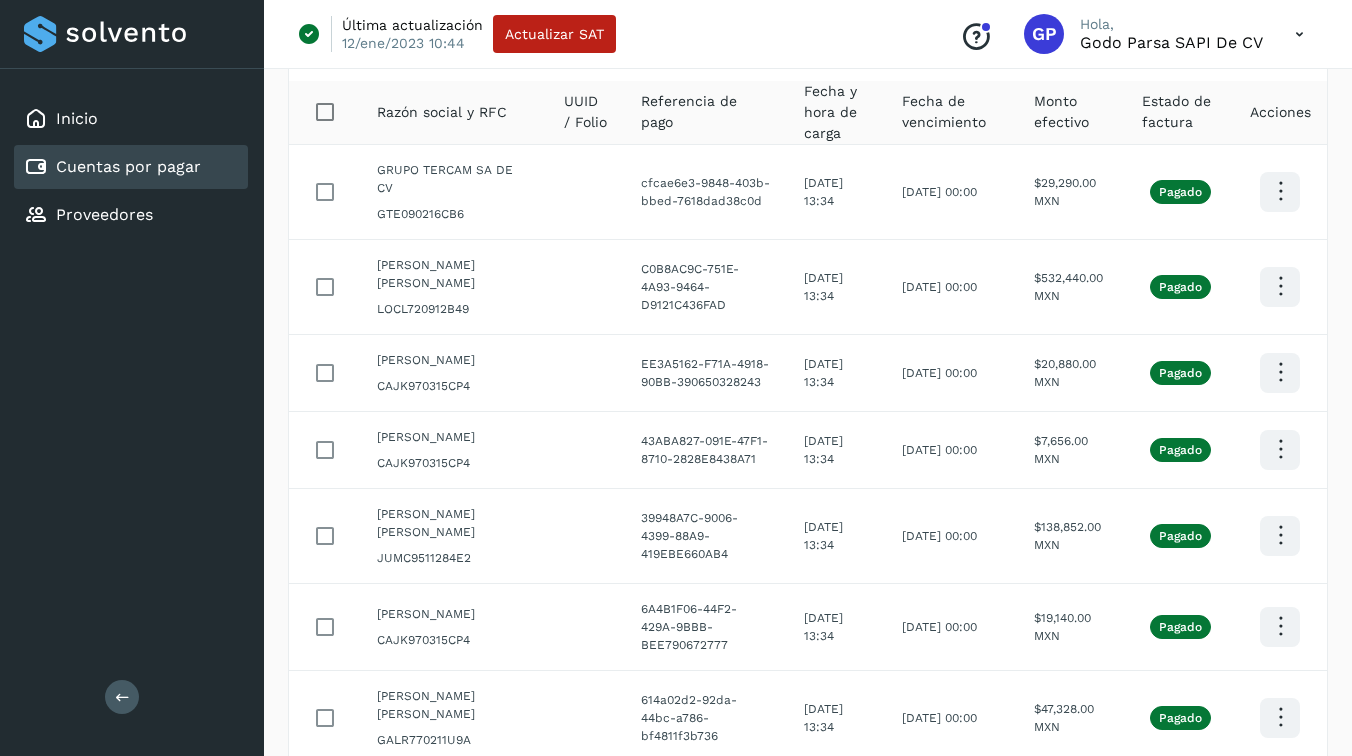 scroll, scrollTop: 0, scrollLeft: 0, axis: both 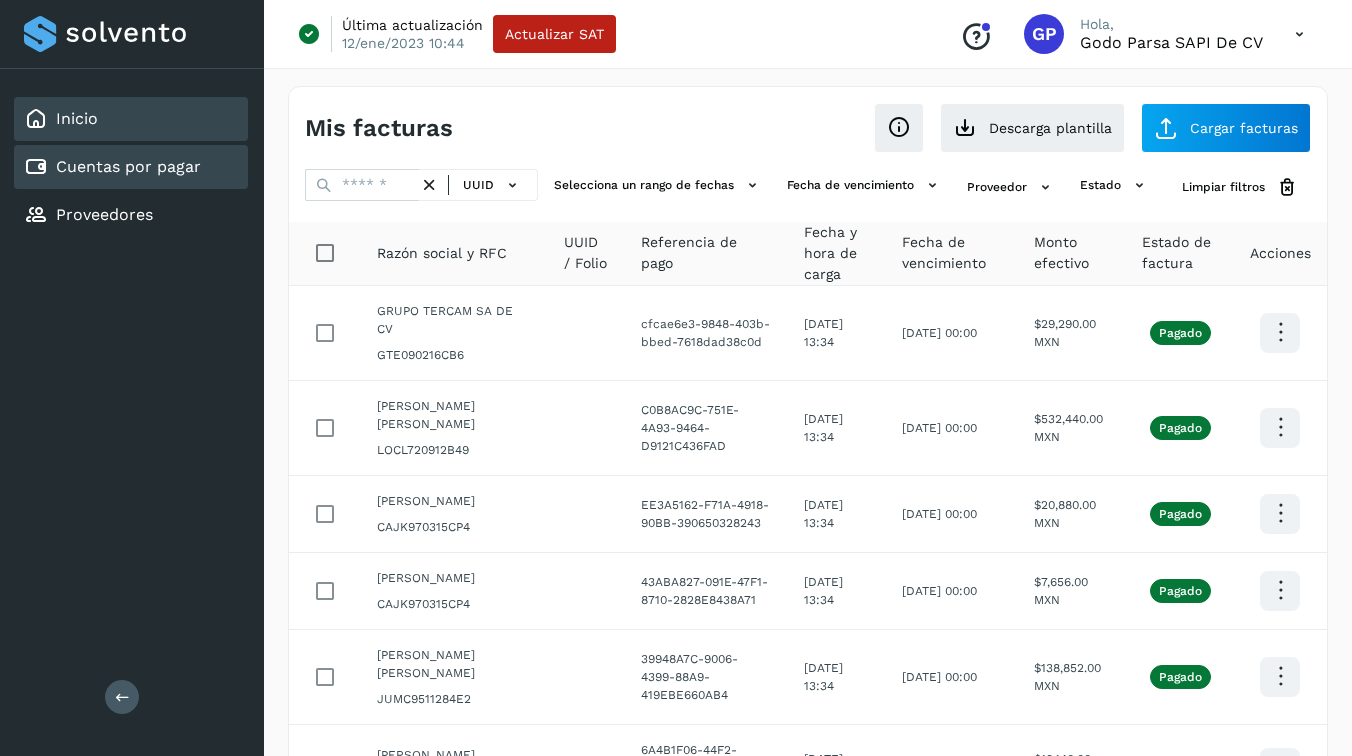 click on "Inicio" 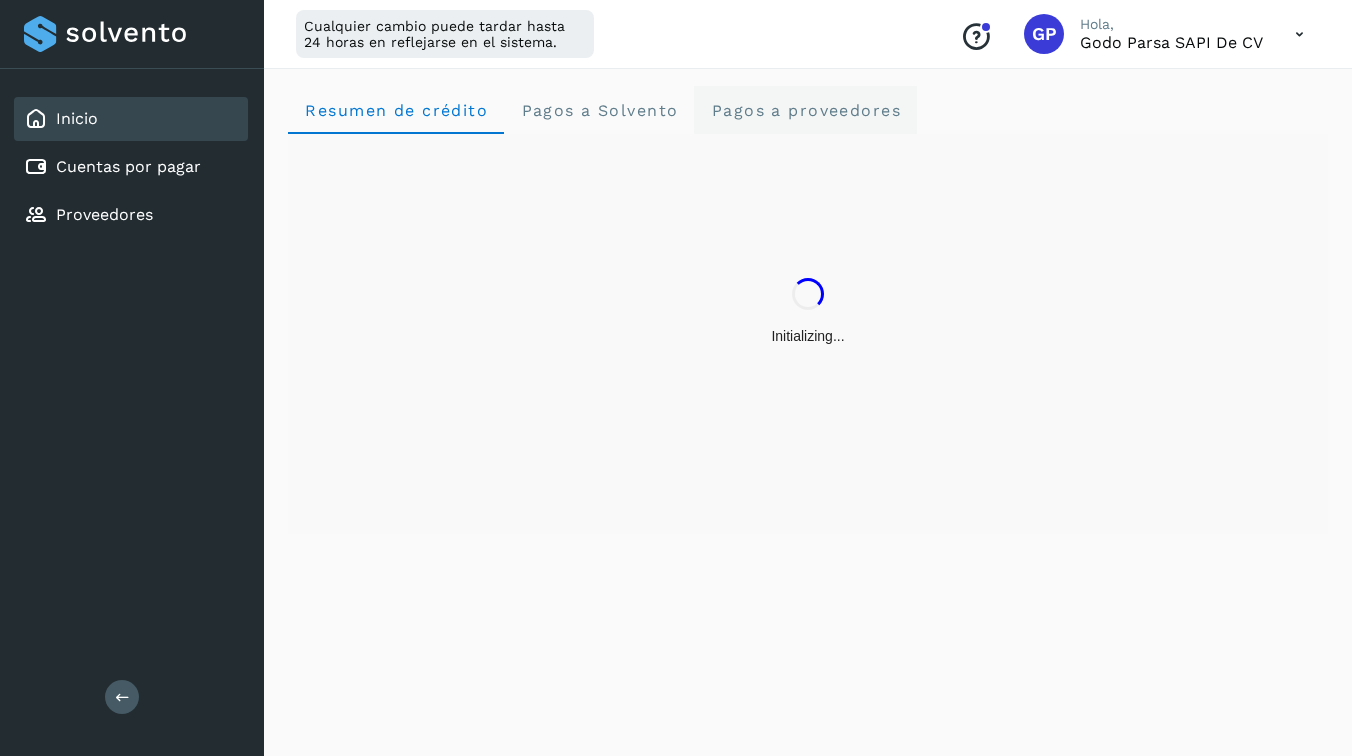 click on "Pagos a proveedores" 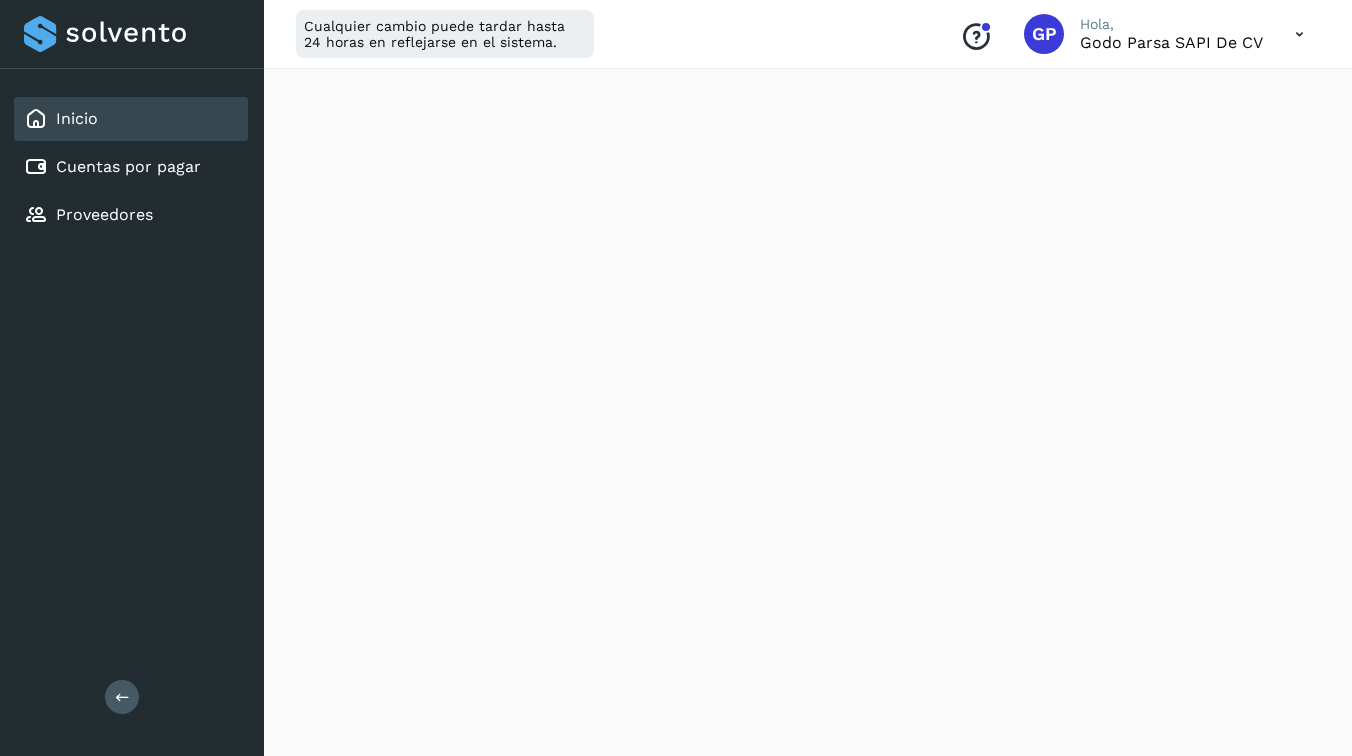 scroll, scrollTop: 0, scrollLeft: 0, axis: both 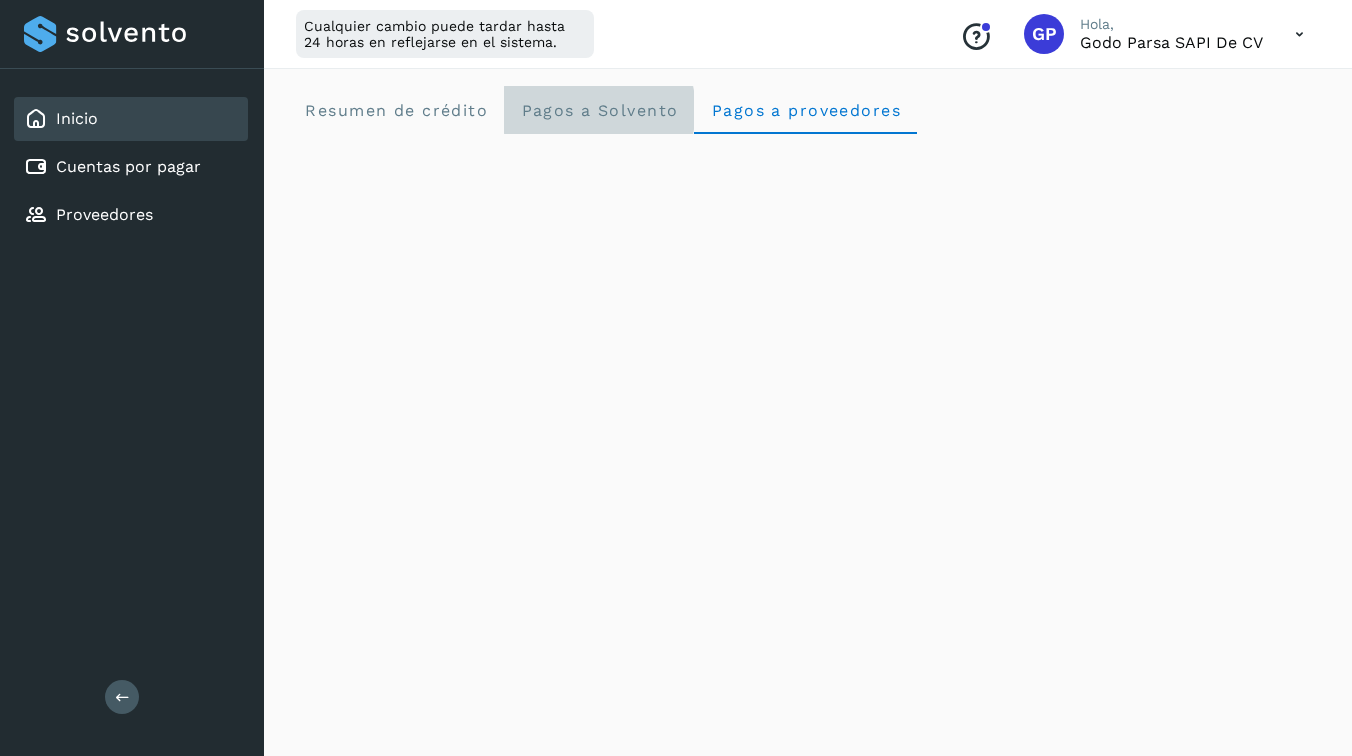 click on "Pagos a Solvento" 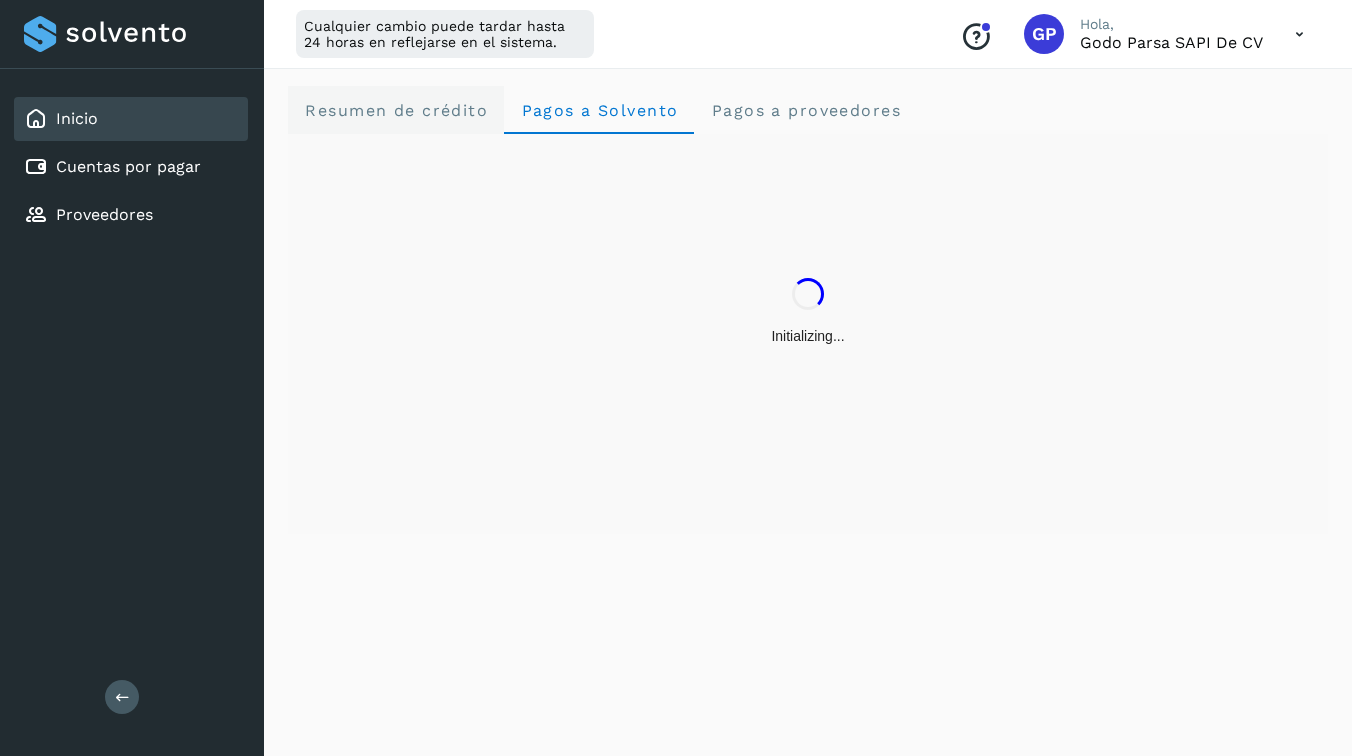 click on "Resumen de crédito" 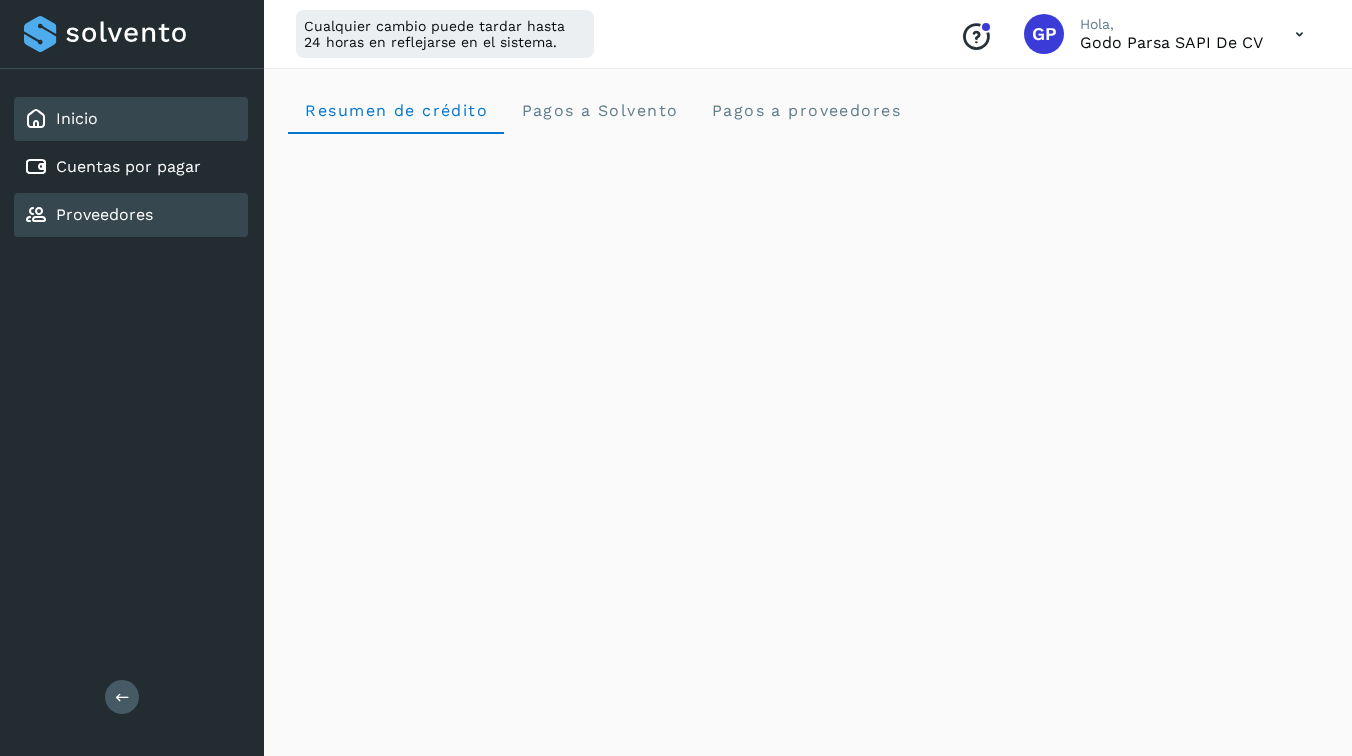 click on "Proveedores" 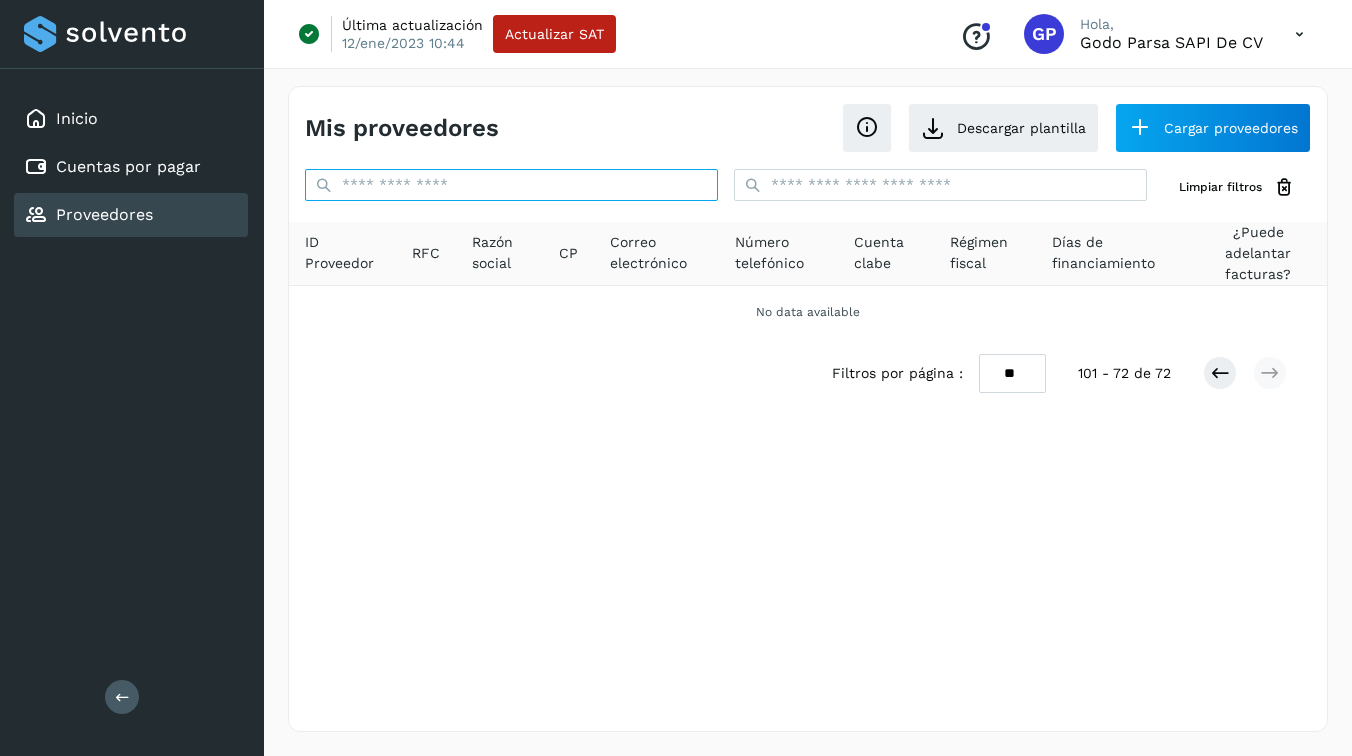 click at bounding box center (511, 185) 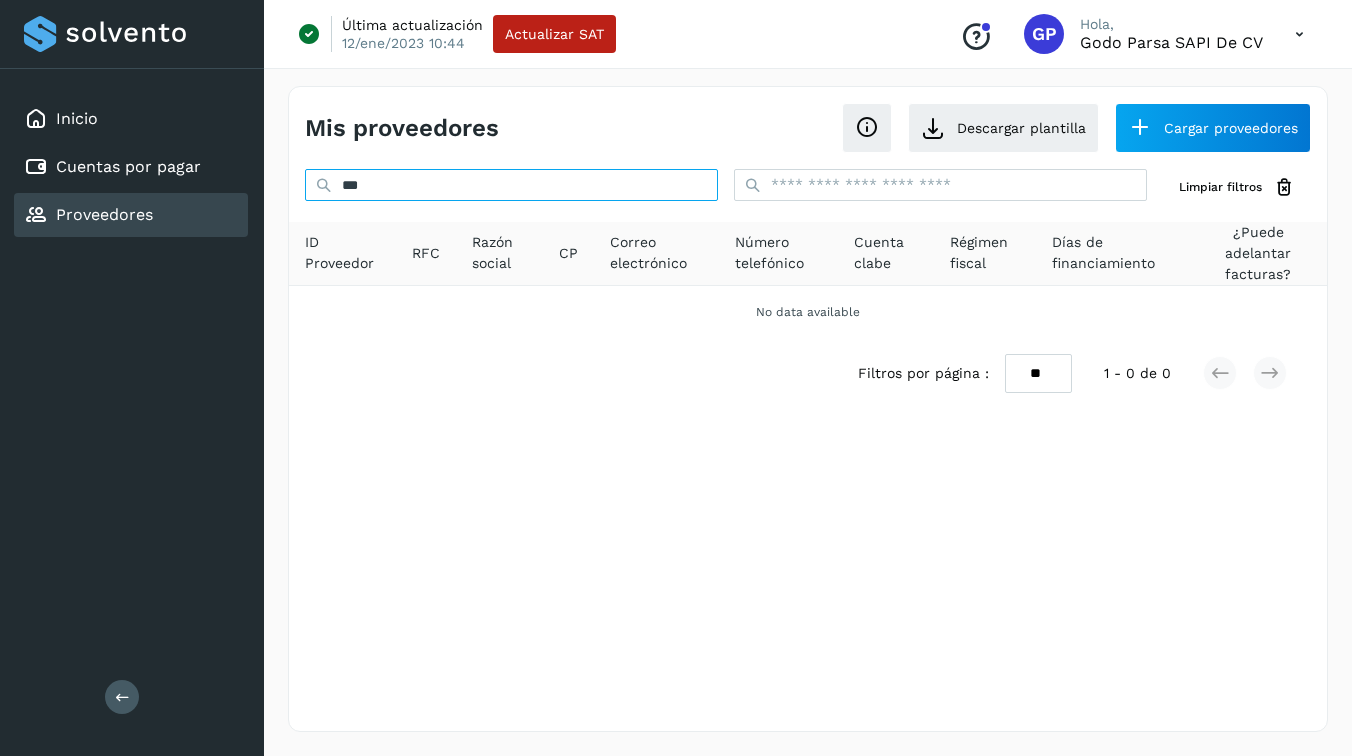type on "****" 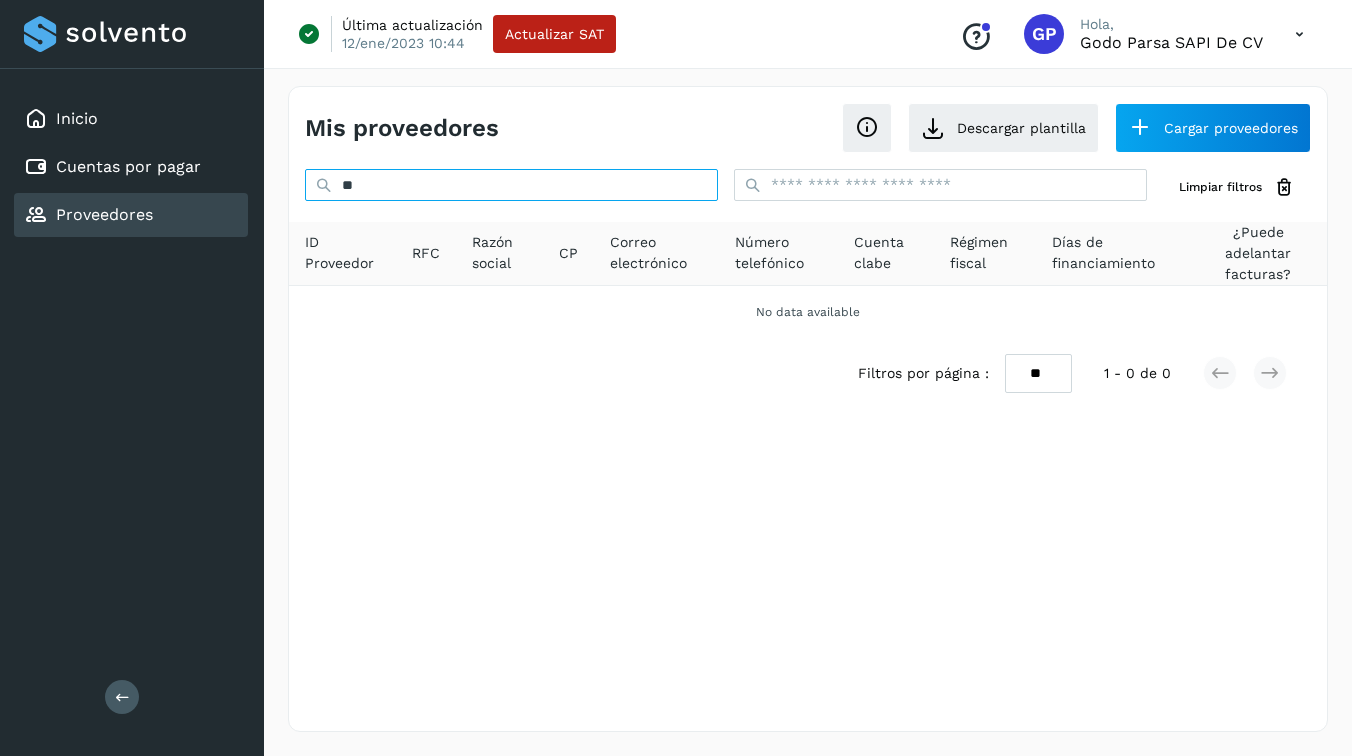 type on "*" 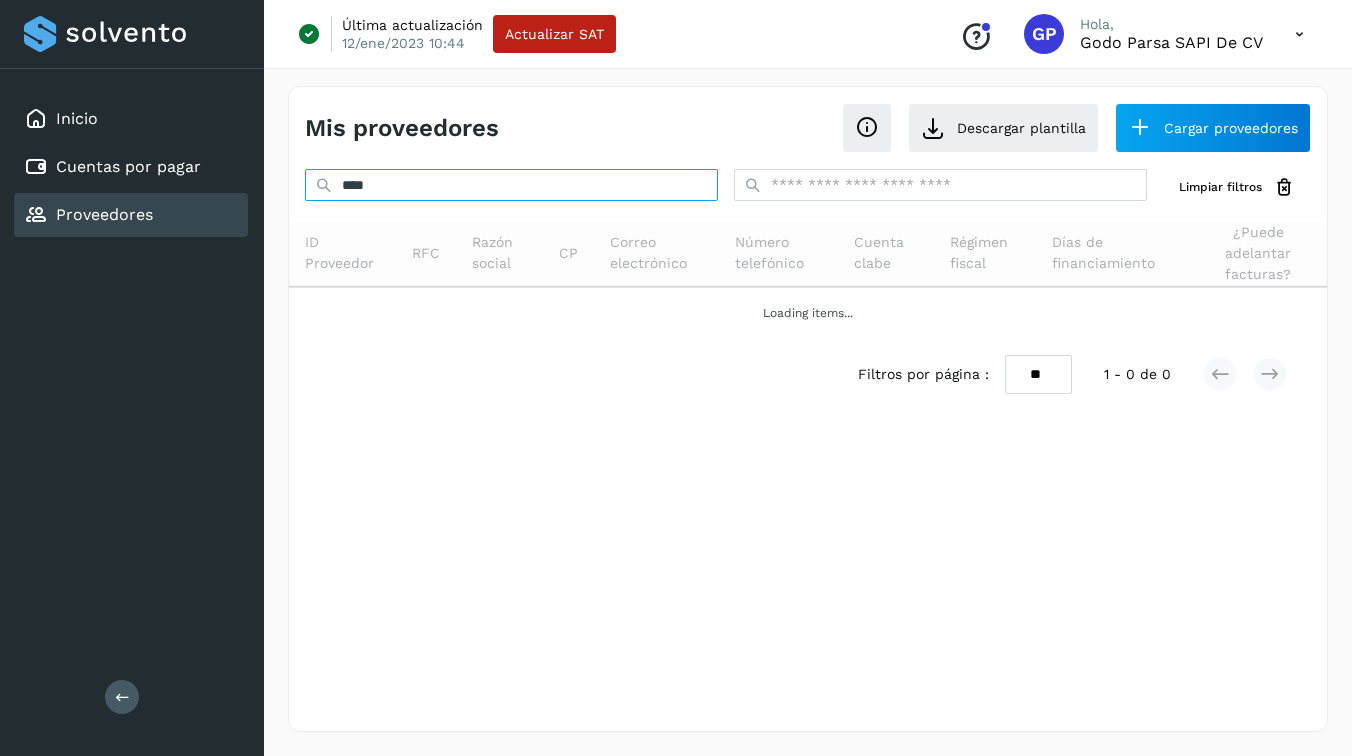 type on "*****" 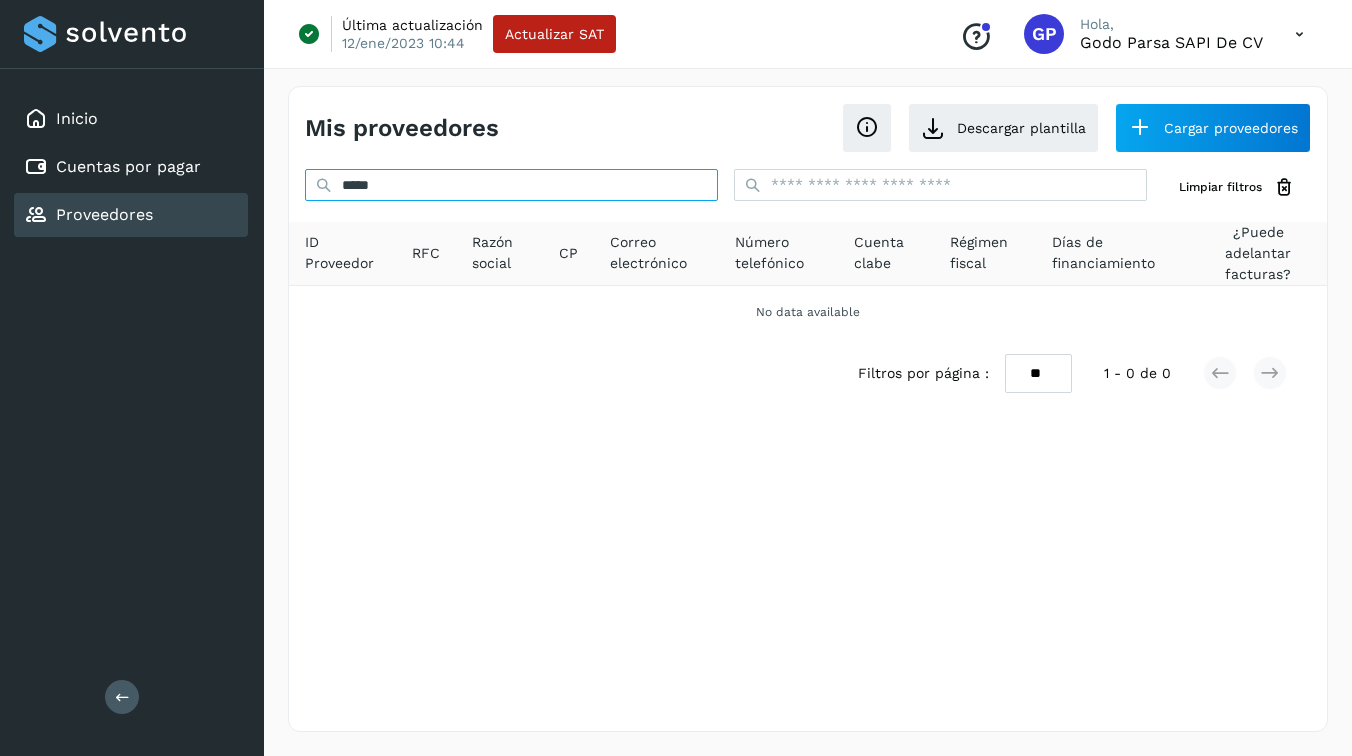 type 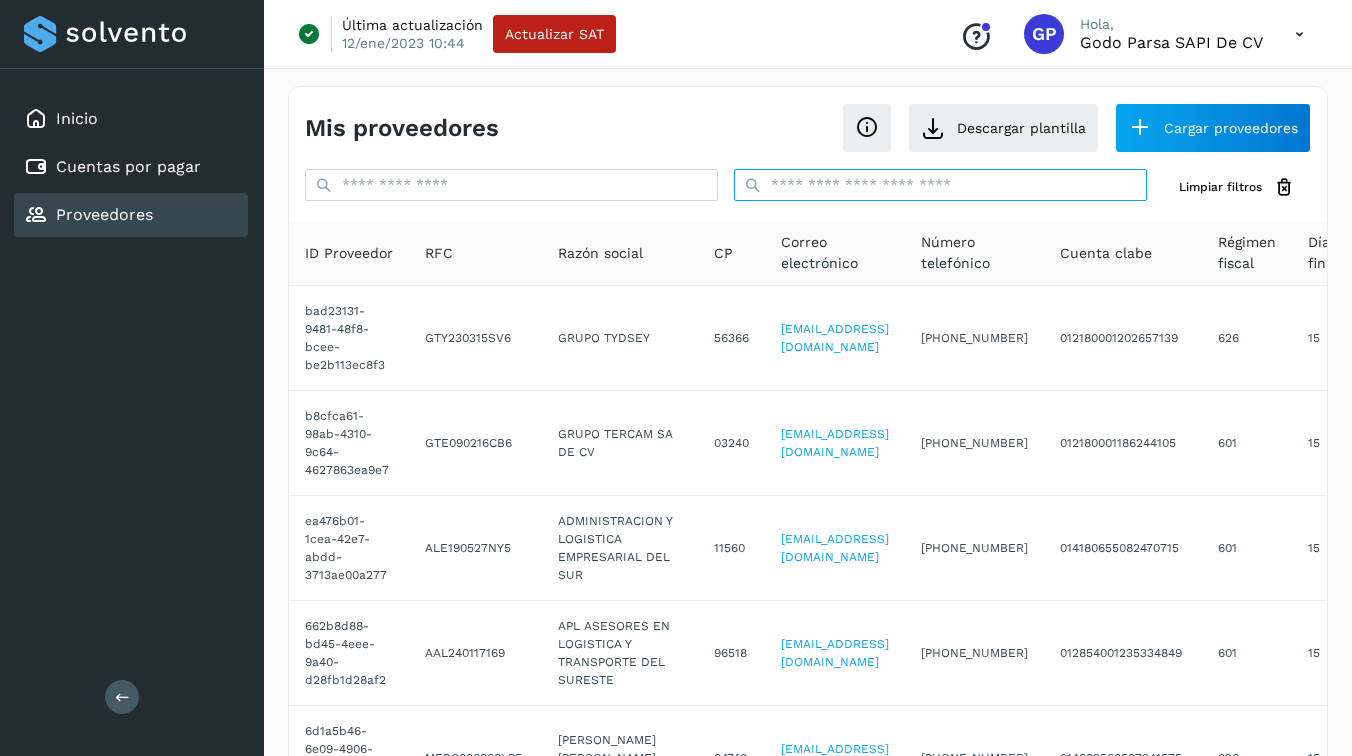 click at bounding box center [940, 185] 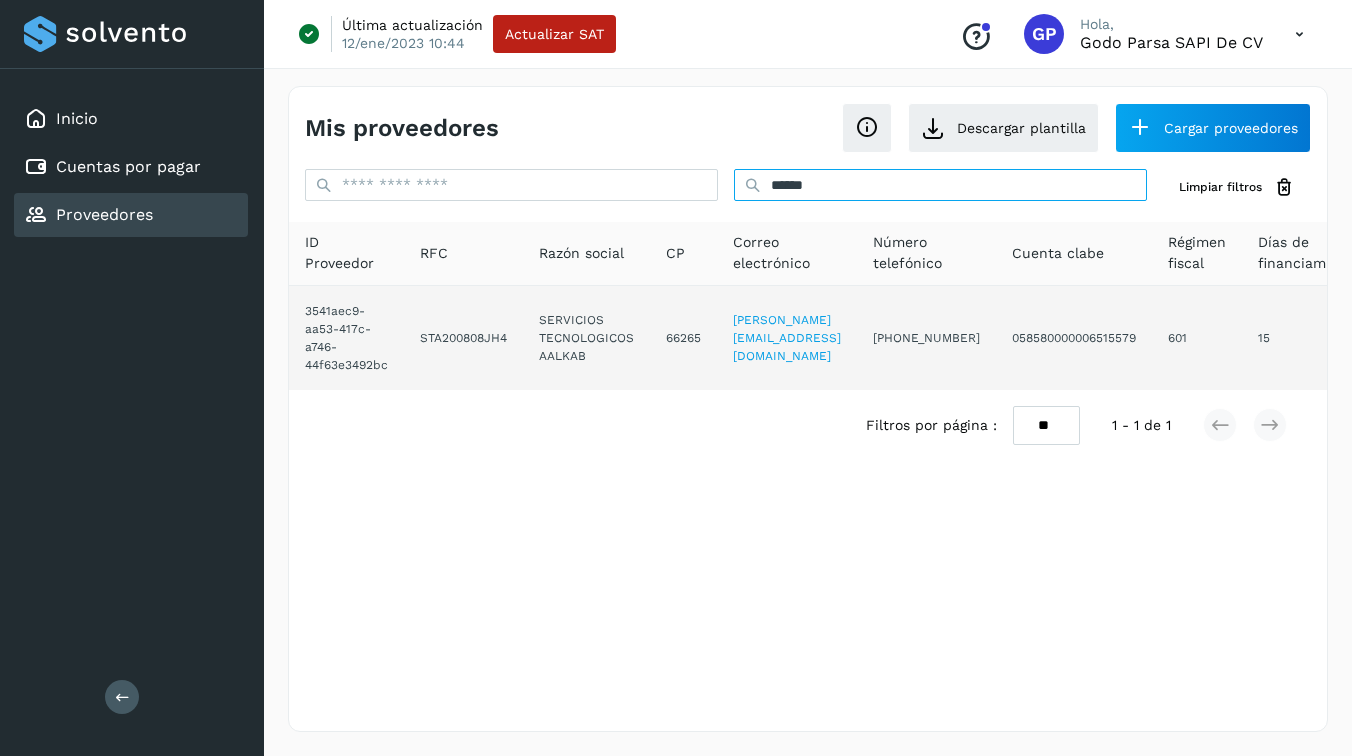type on "******" 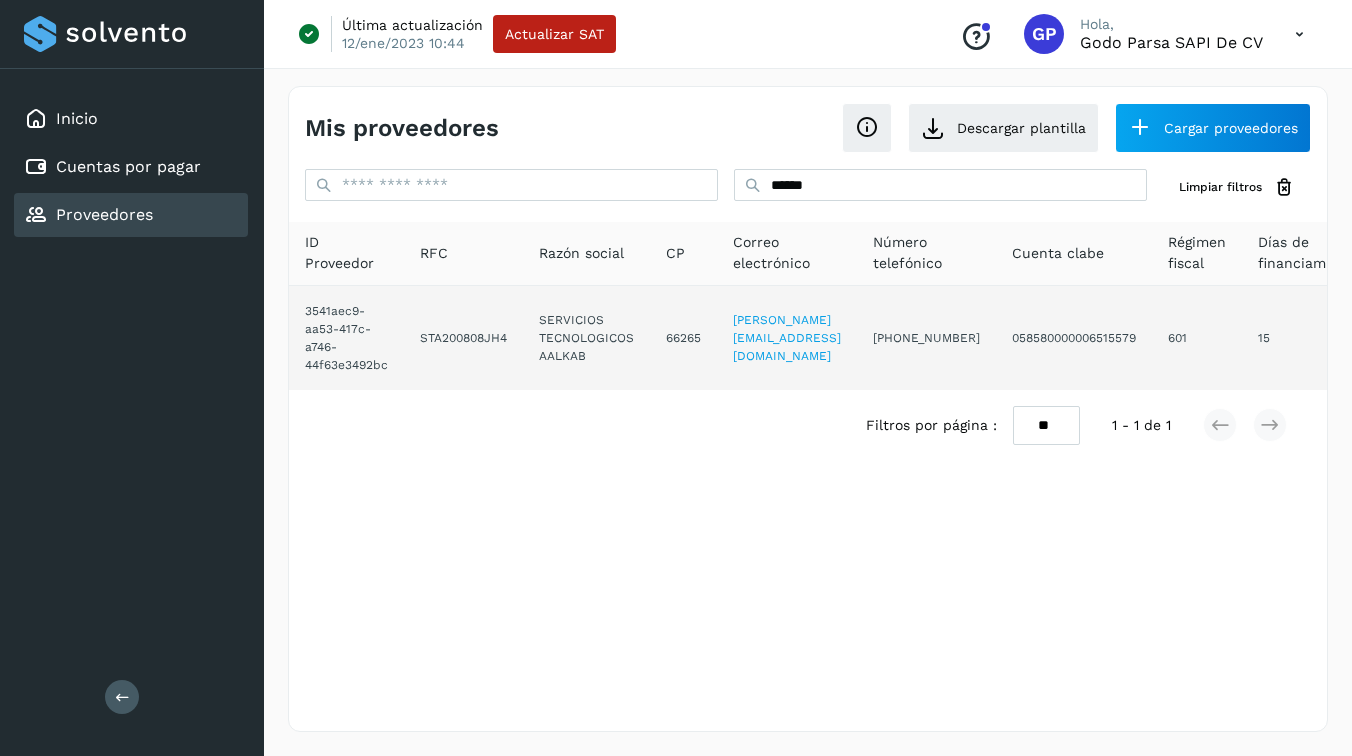 click on "058580000006515579" 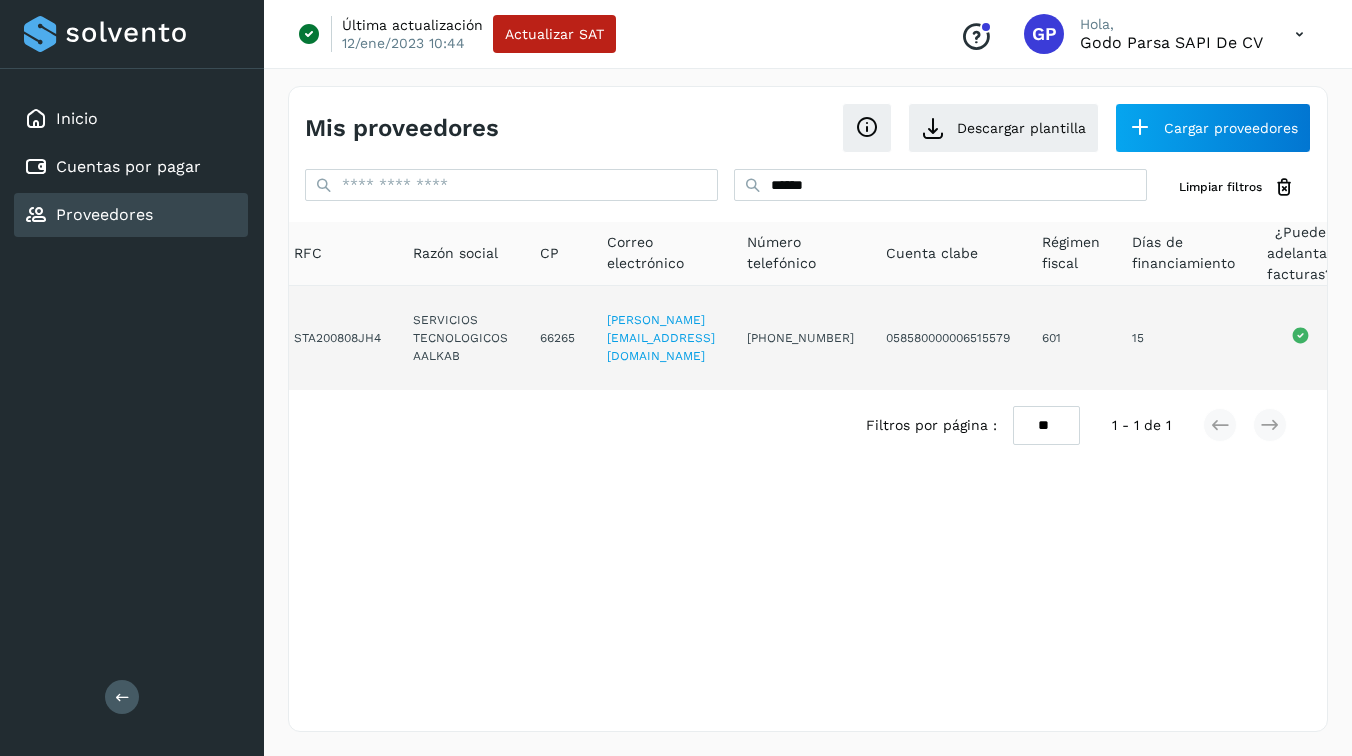 scroll, scrollTop: 0, scrollLeft: 0, axis: both 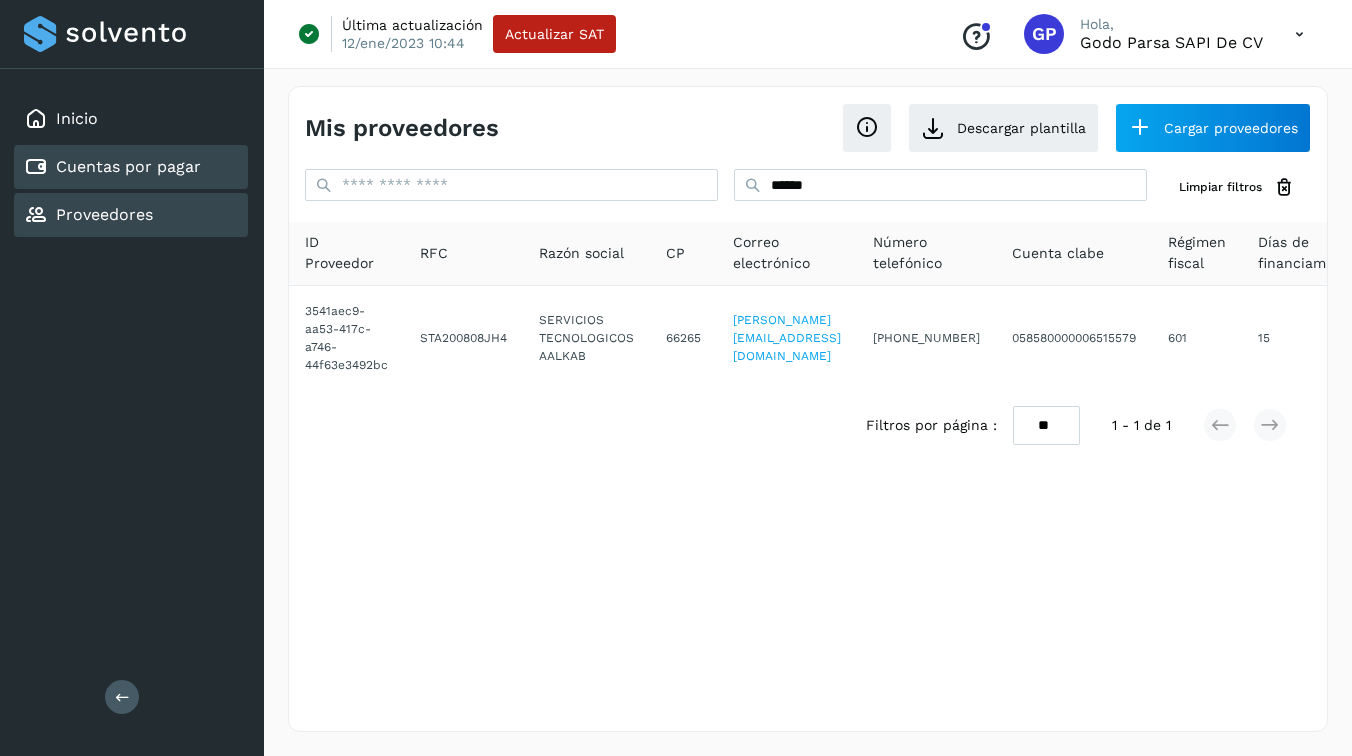 click on "Cuentas por pagar" at bounding box center (112, 167) 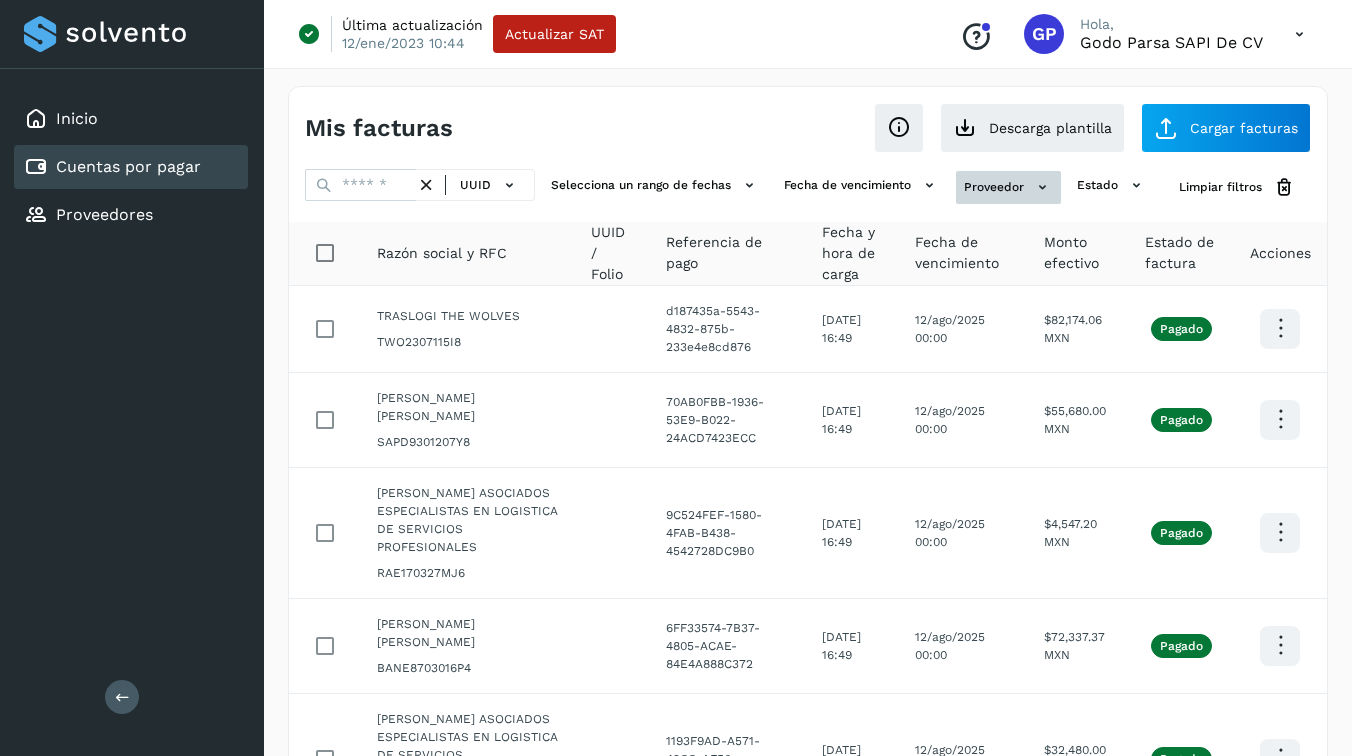 click on "Proveedor" at bounding box center (1008, 187) 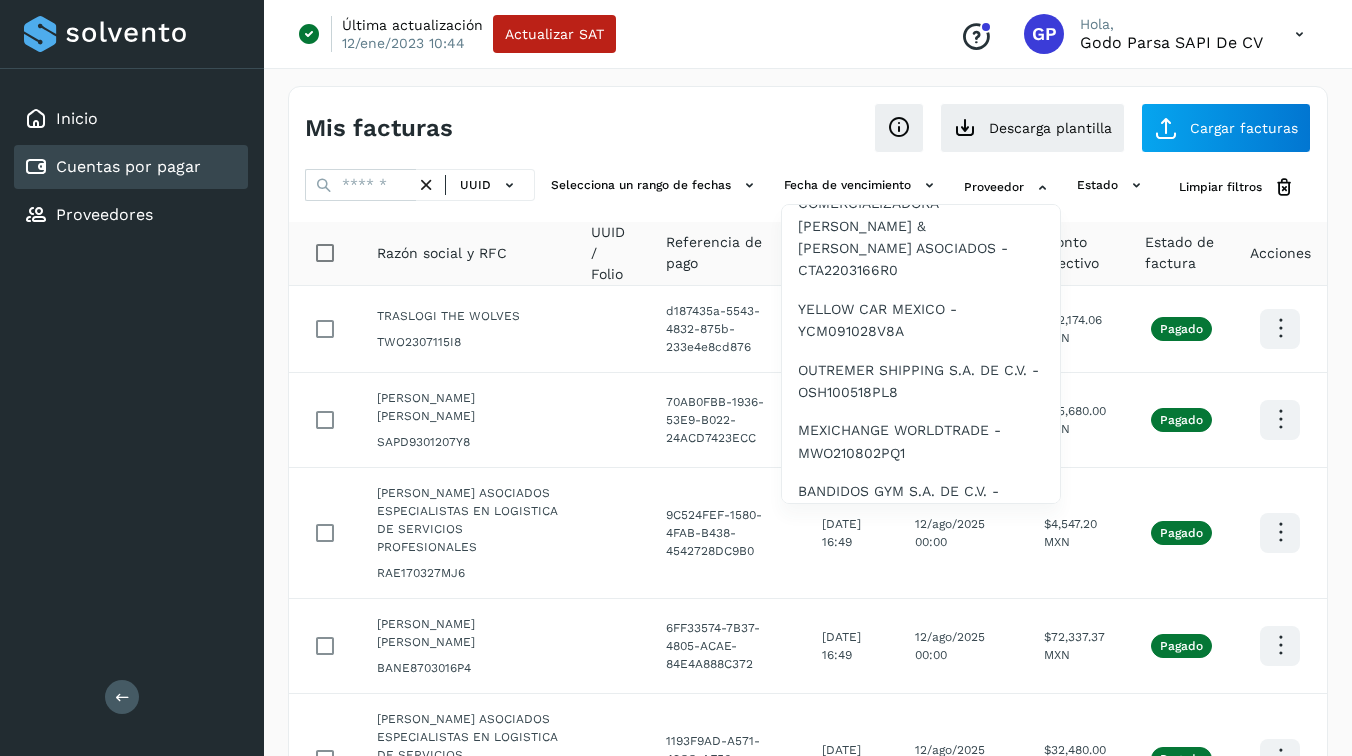 type 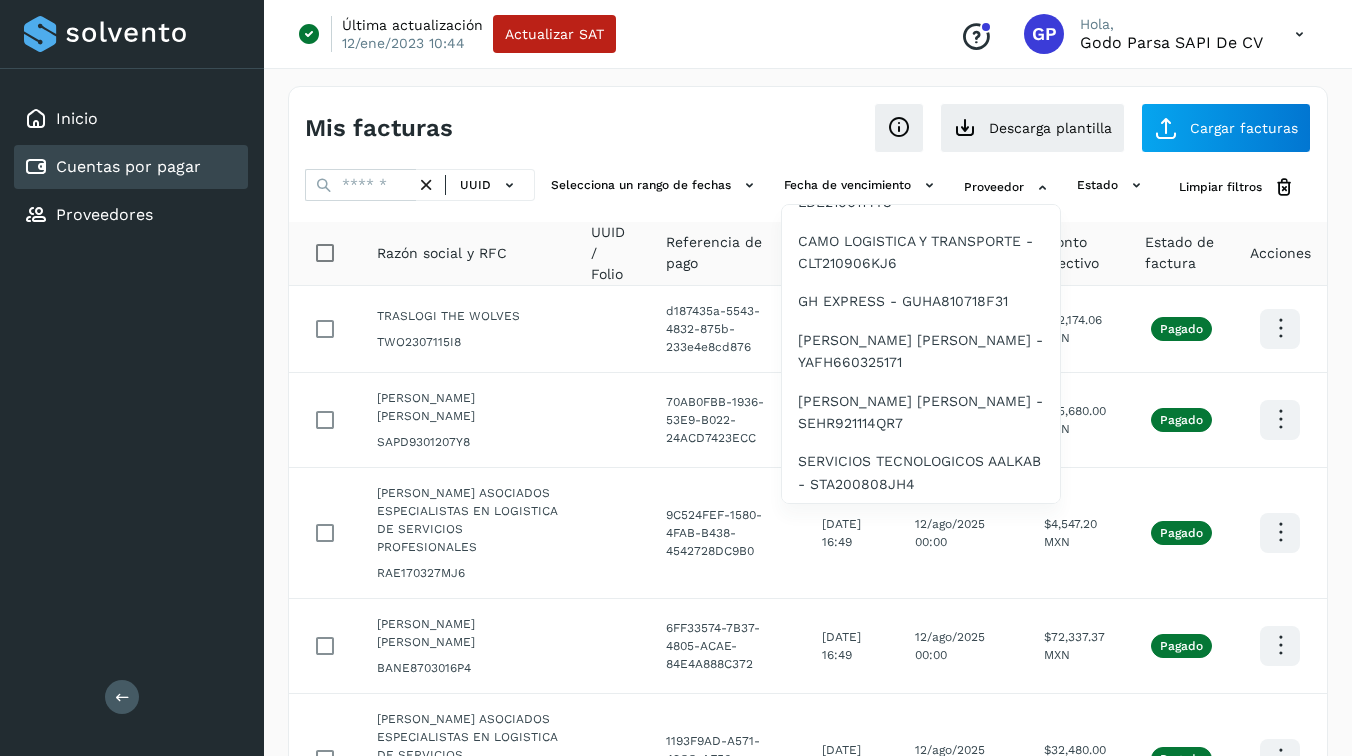 scroll, scrollTop: 4146, scrollLeft: 0, axis: vertical 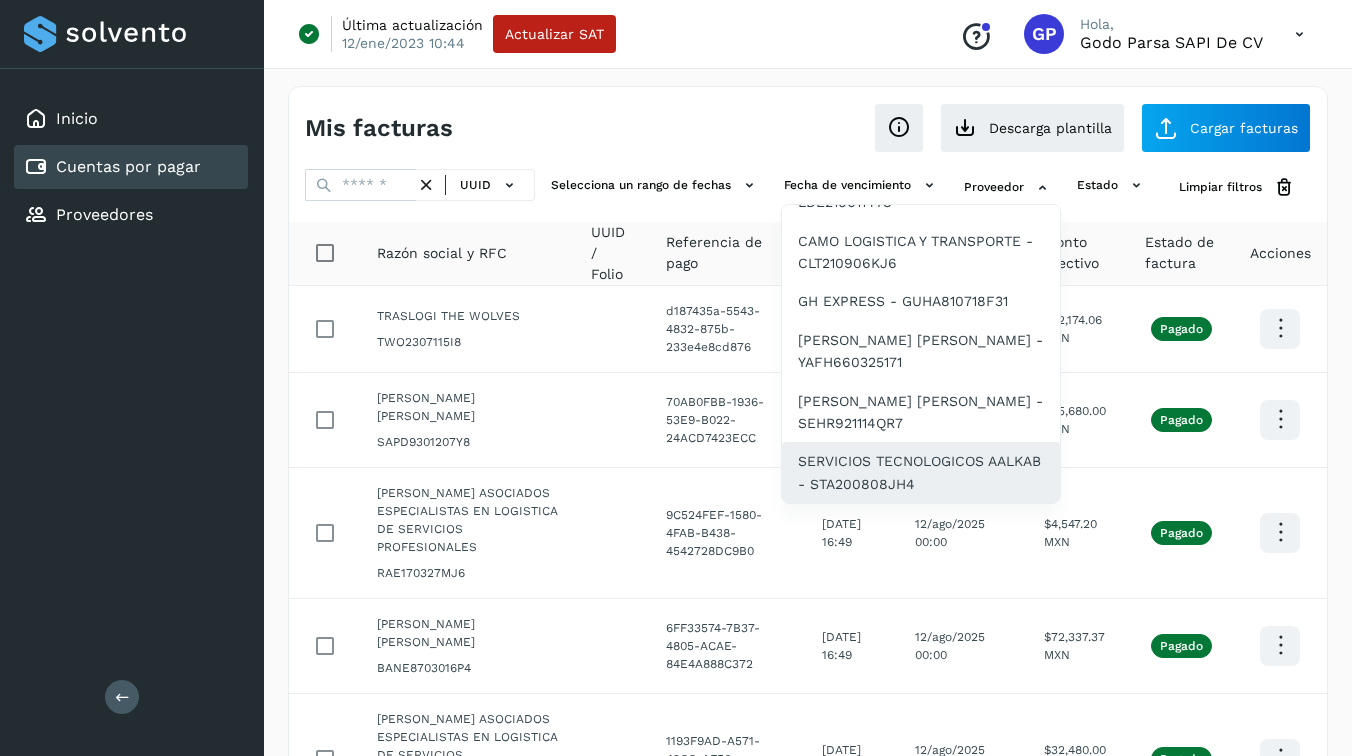click on "SERVICIOS TECNOLOGICOS AALKAB - STA200808JH4" 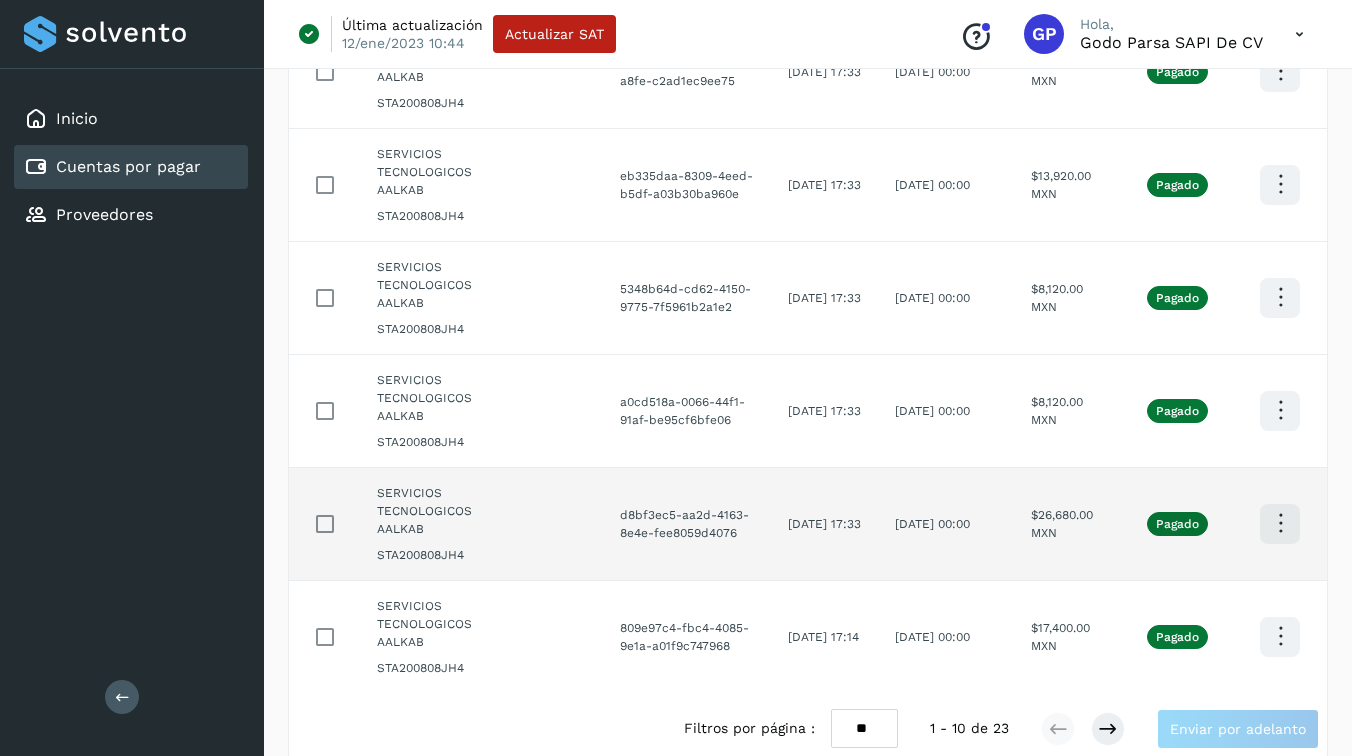 scroll, scrollTop: 748, scrollLeft: 0, axis: vertical 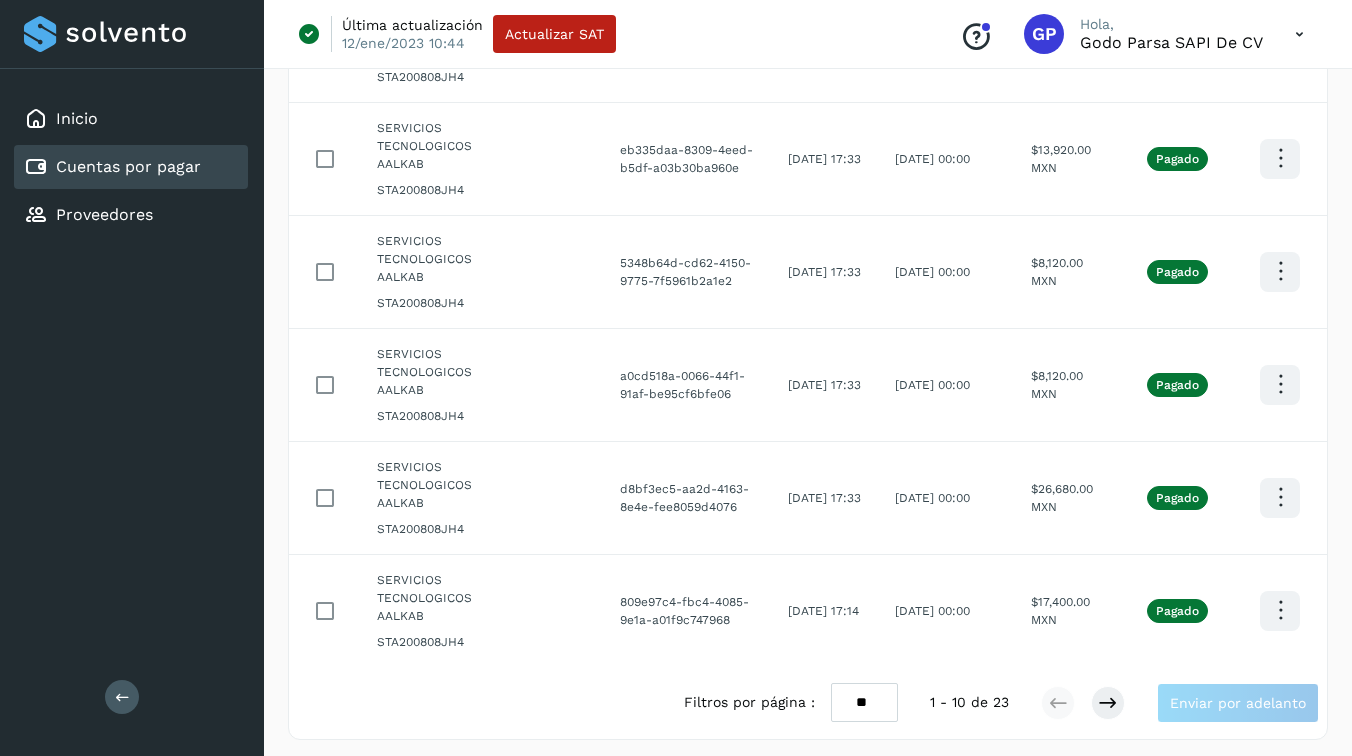 click on "** ** **" at bounding box center [864, 702] 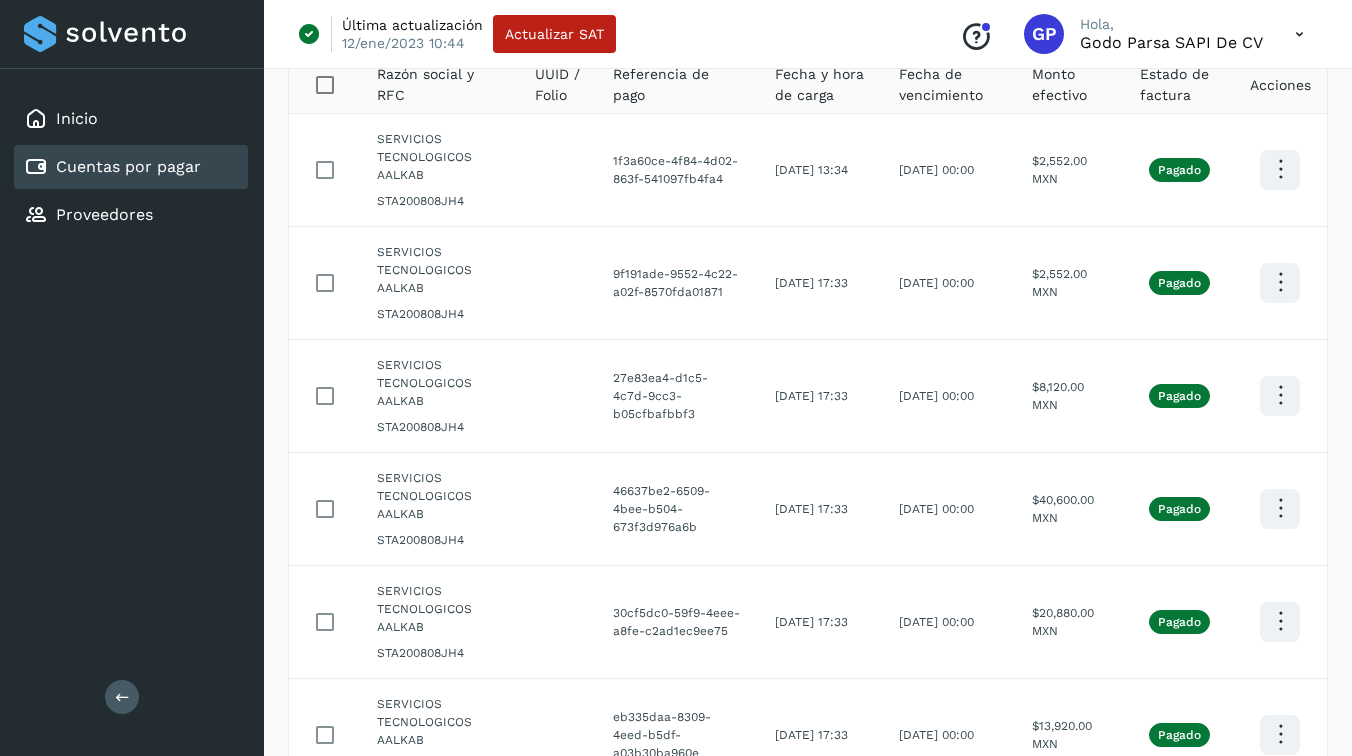 scroll, scrollTop: 0, scrollLeft: 0, axis: both 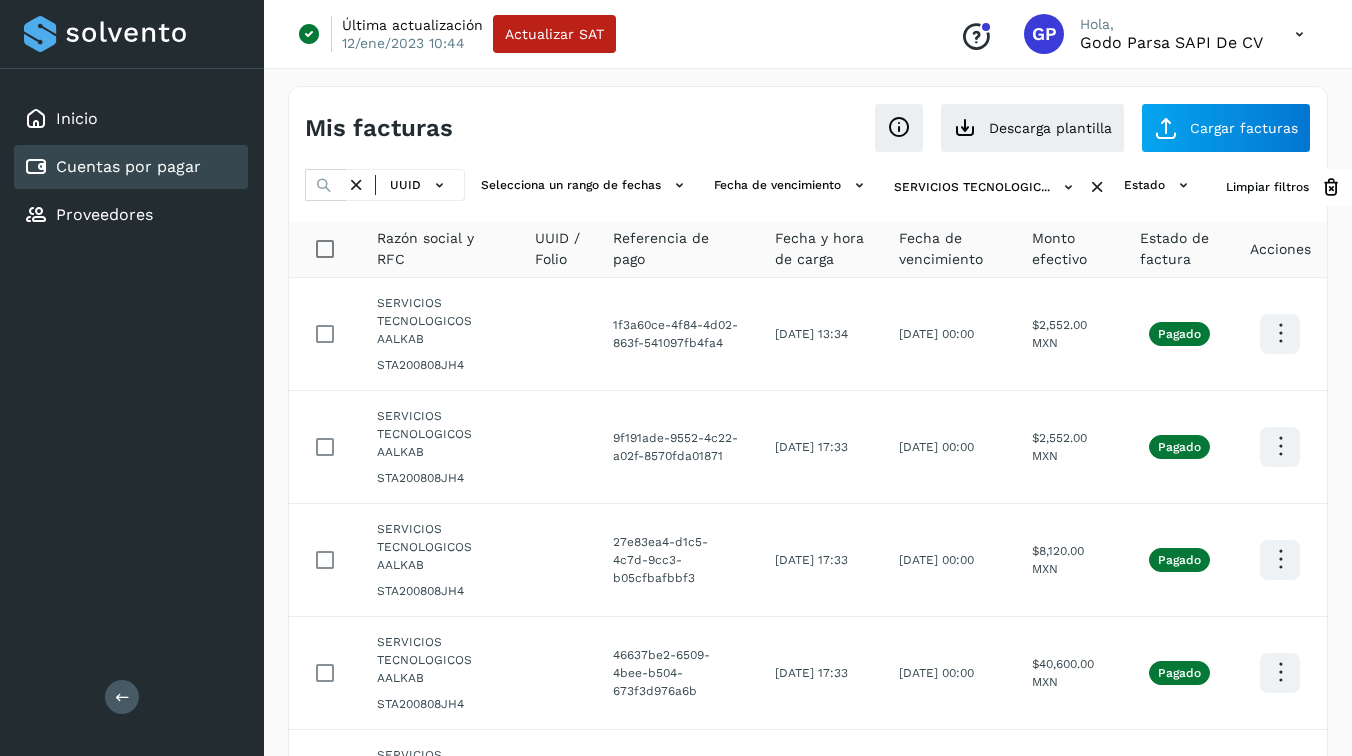 click on "Mis facturas
Ver instrucciones para cargar Facturas
Descarga plantilla Cargar facturas UUID Selecciona un rango de fechas
Selecciona el rango de fechas en el que se carga la factura.
Fecha de vencimiento
Selecciona rango de fechas cuando vence la factura
SERVICIOS TECNOLOGIC... estado Limpiar filtros Razón social y RFC UUID / Folio Referencia de pago Fecha y hora de carga Fecha de vencimiento Monto efectivo Estado de factura Acciones SERVICIOS TECNOLOGICOS AALKAB STA200808JH4 1f3a60ce-4f84-4d02-863f-541097fb4fa4 [DATE] 13:34 [DATE] 00:00 $2,552.00 MXN Pagado SERVICIOS TECNOLOGICOS AALKAB STA200808JH4 9f191ade-9552-4c22-a02f-8570fda01871 [DATE] 17:33 [DATE] 00:00 $2,552.00 MXN Pagado SERVICIOS TECNOLOGICOS AALKAB STA200808JH4 27e83ea4-d1c5-4c7d-9cc3-b05cfbafbbf3 [DATE] 17:33 [DATE] 00:00 $8,120.00 MXN Pagado STA200808JH4 **" at bounding box center [808, 1517] 